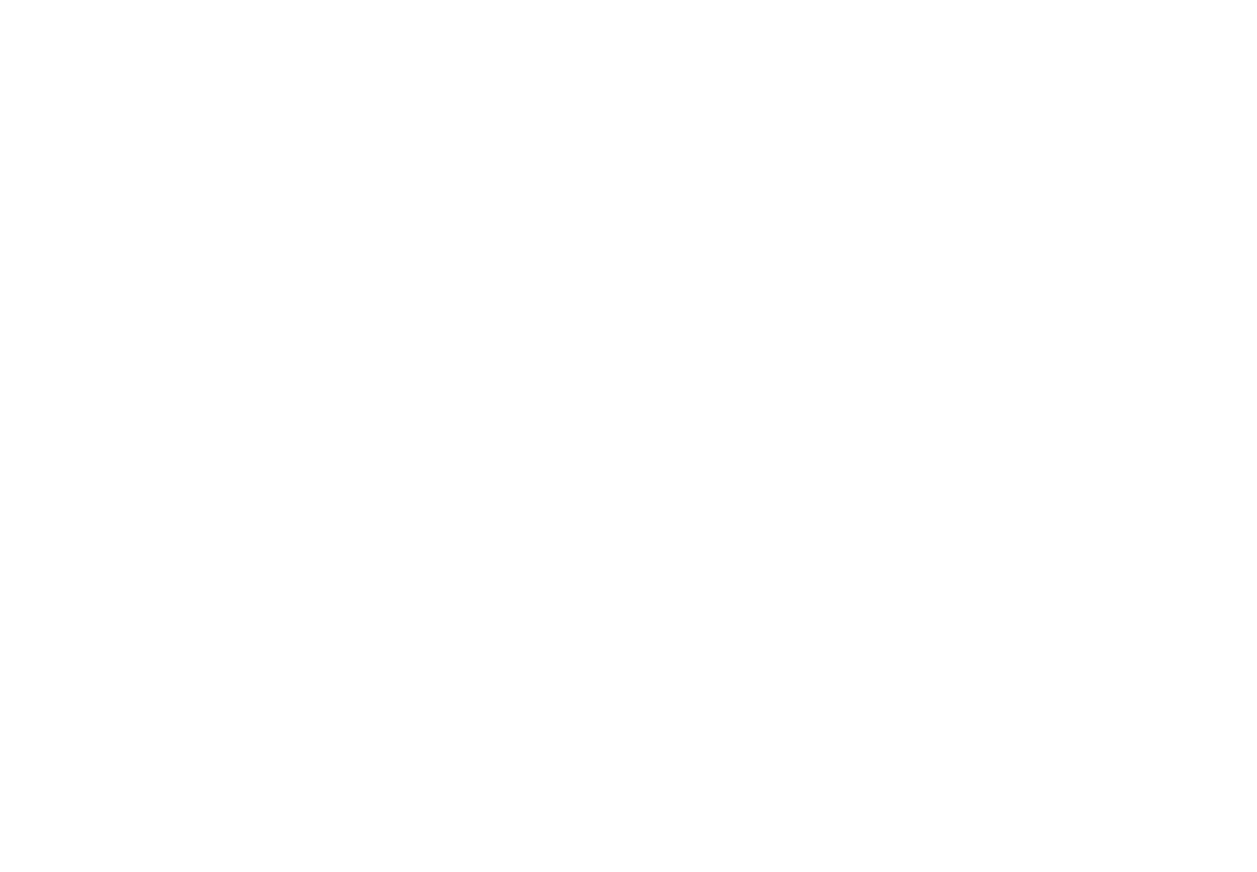 scroll, scrollTop: 0, scrollLeft: 0, axis: both 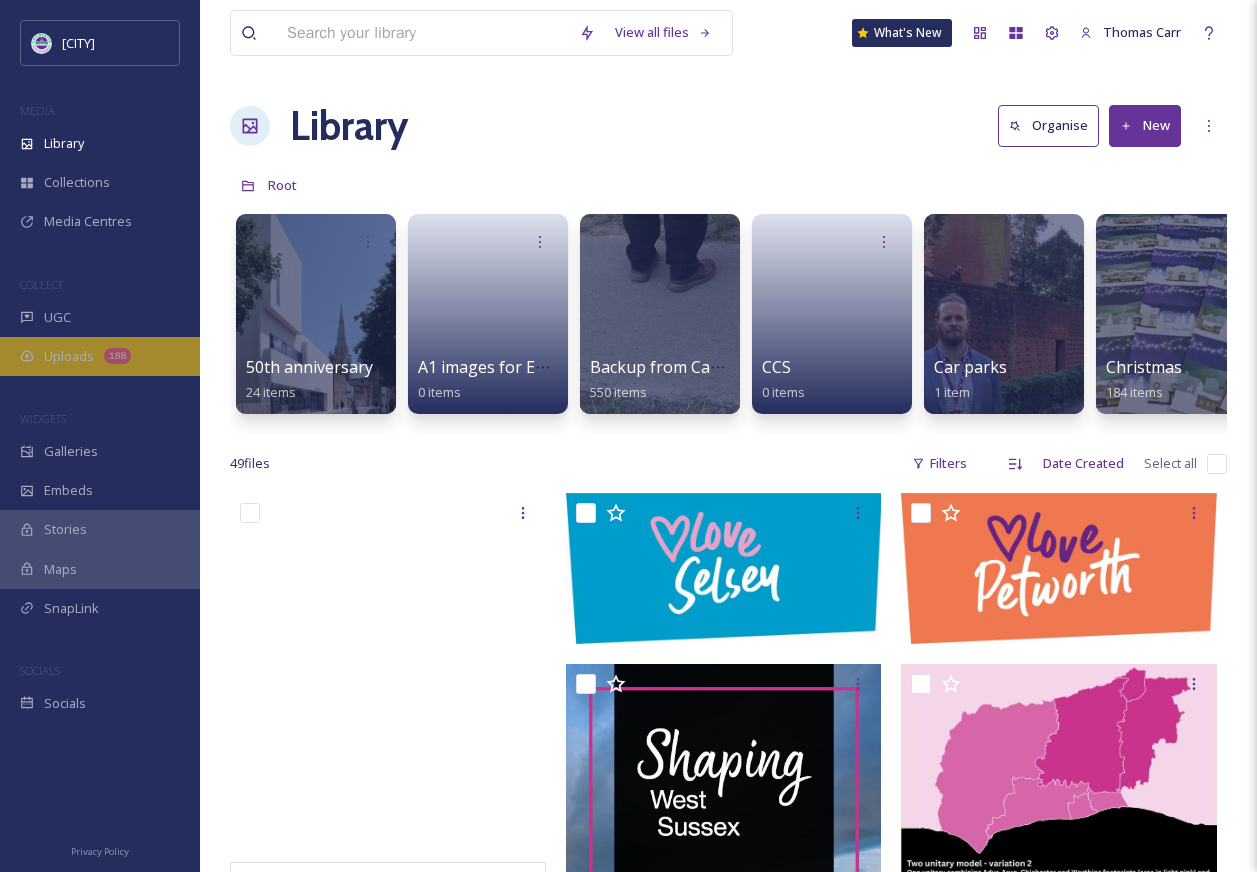 click on "188" at bounding box center [117, 356] 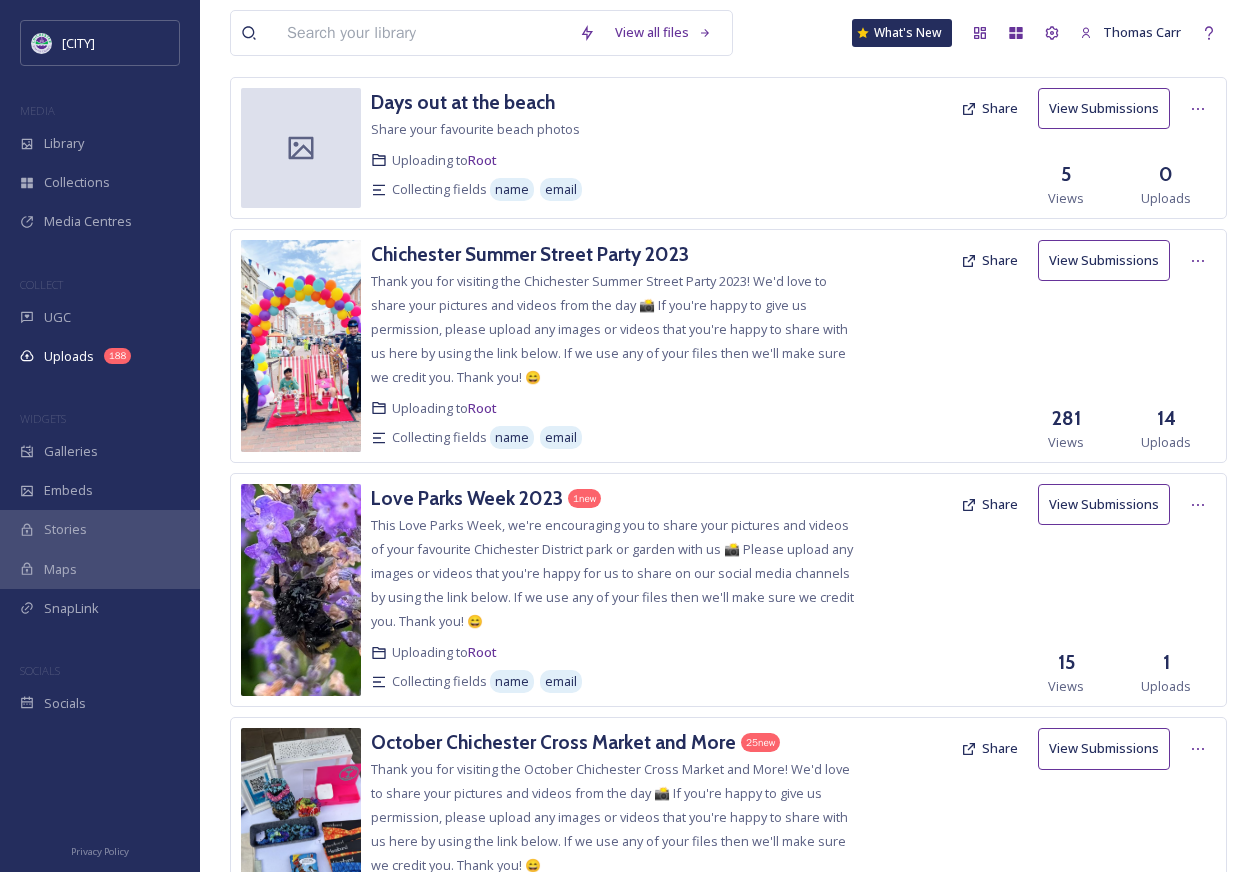 scroll, scrollTop: 0, scrollLeft: 0, axis: both 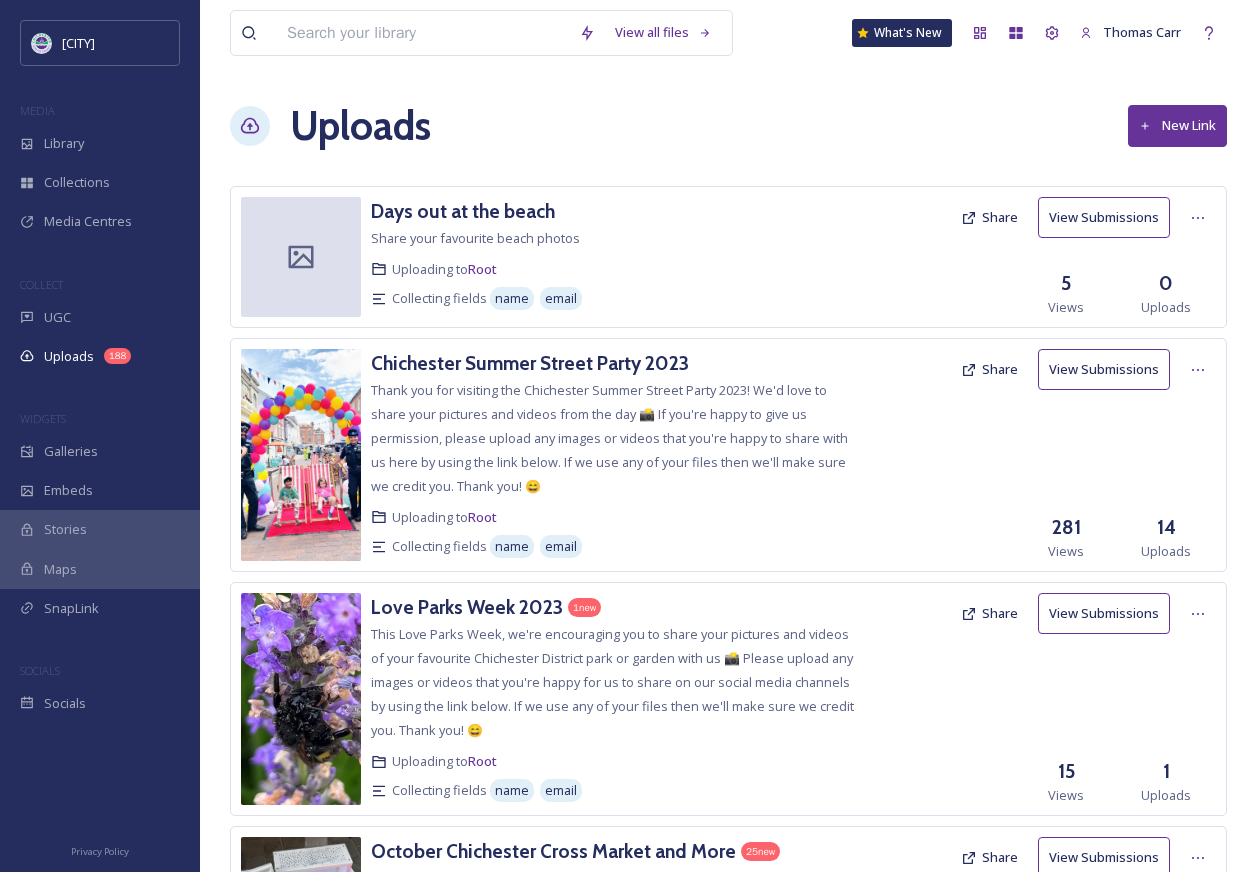 click on "New Link" at bounding box center (1177, 125) 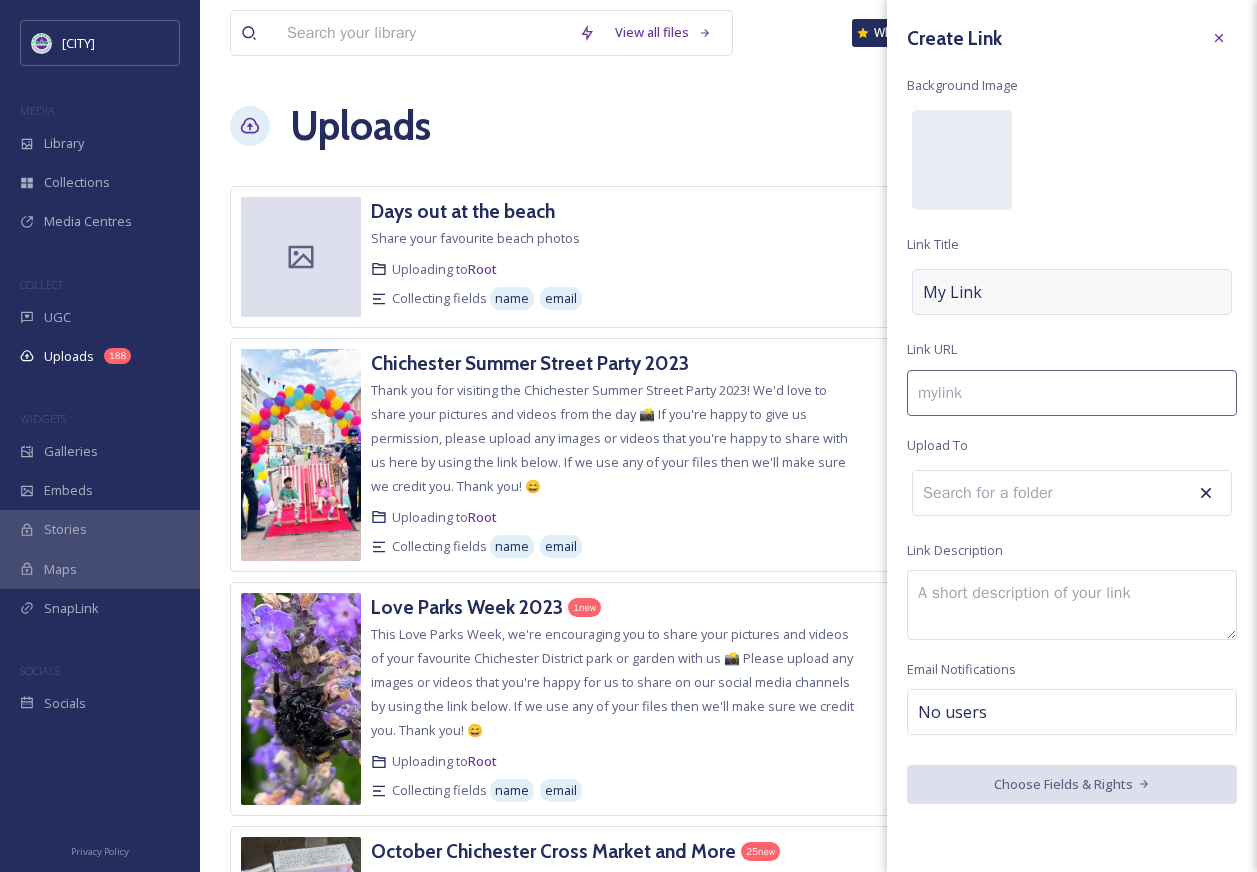 click on "My Link" at bounding box center [1072, 292] 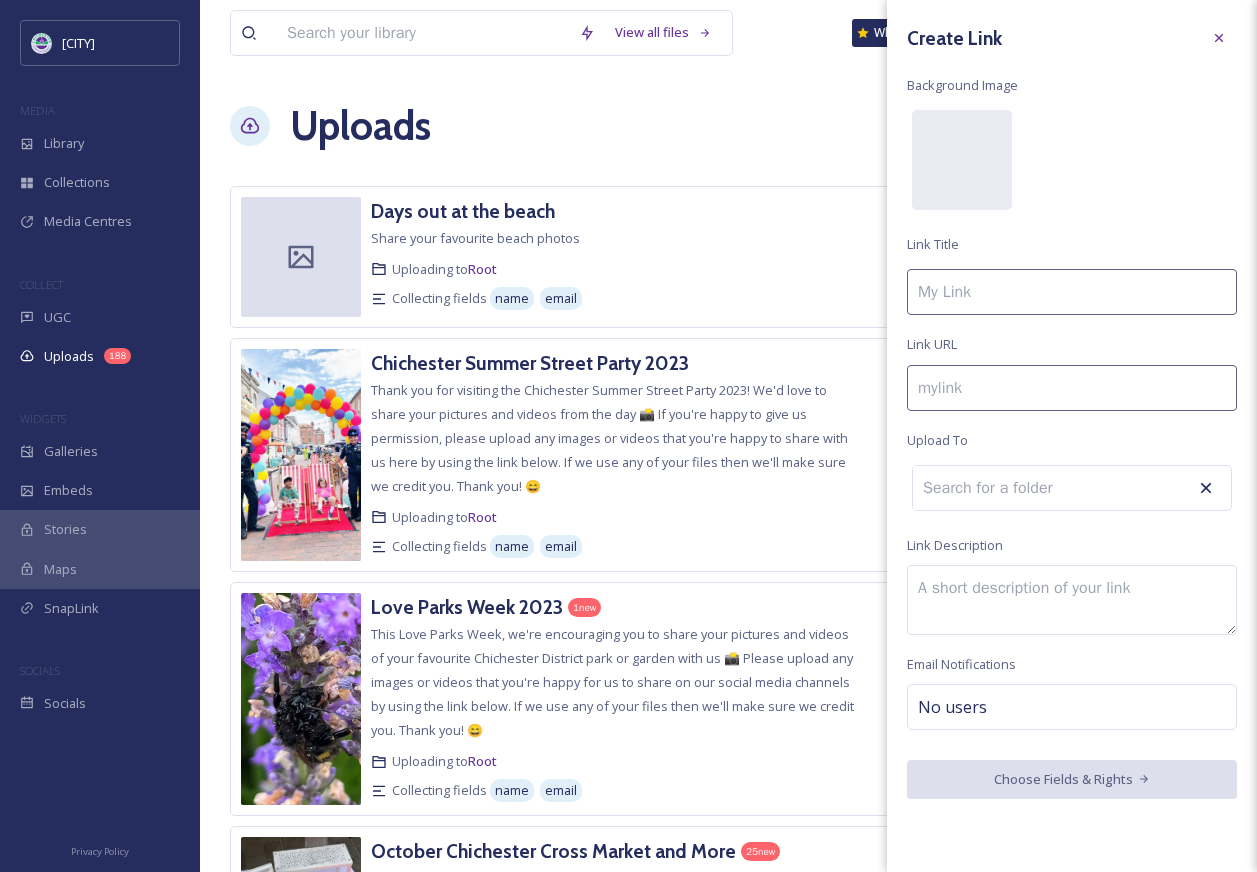 drag, startPoint x: 1079, startPoint y: 296, endPoint x: 868, endPoint y: 304, distance: 211.15161 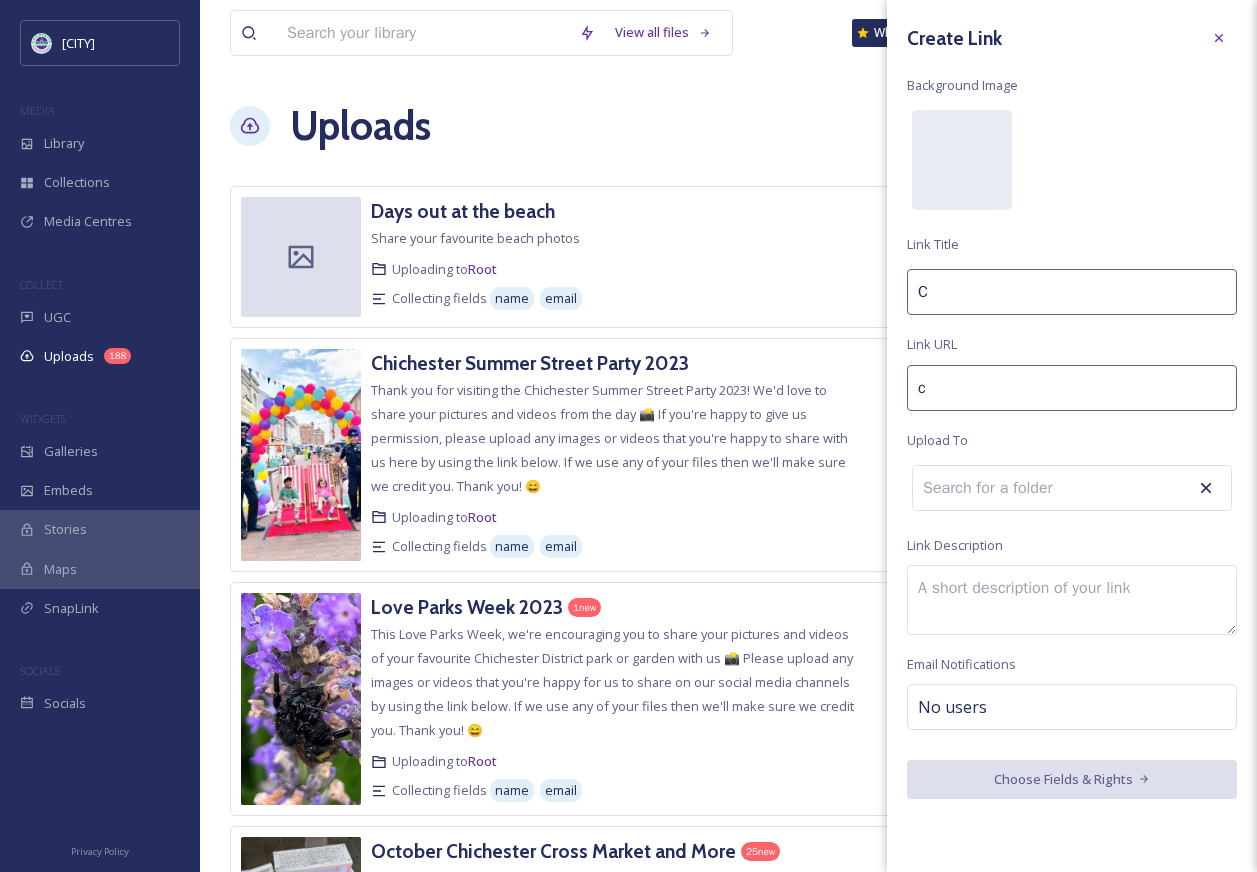 type on "ch" 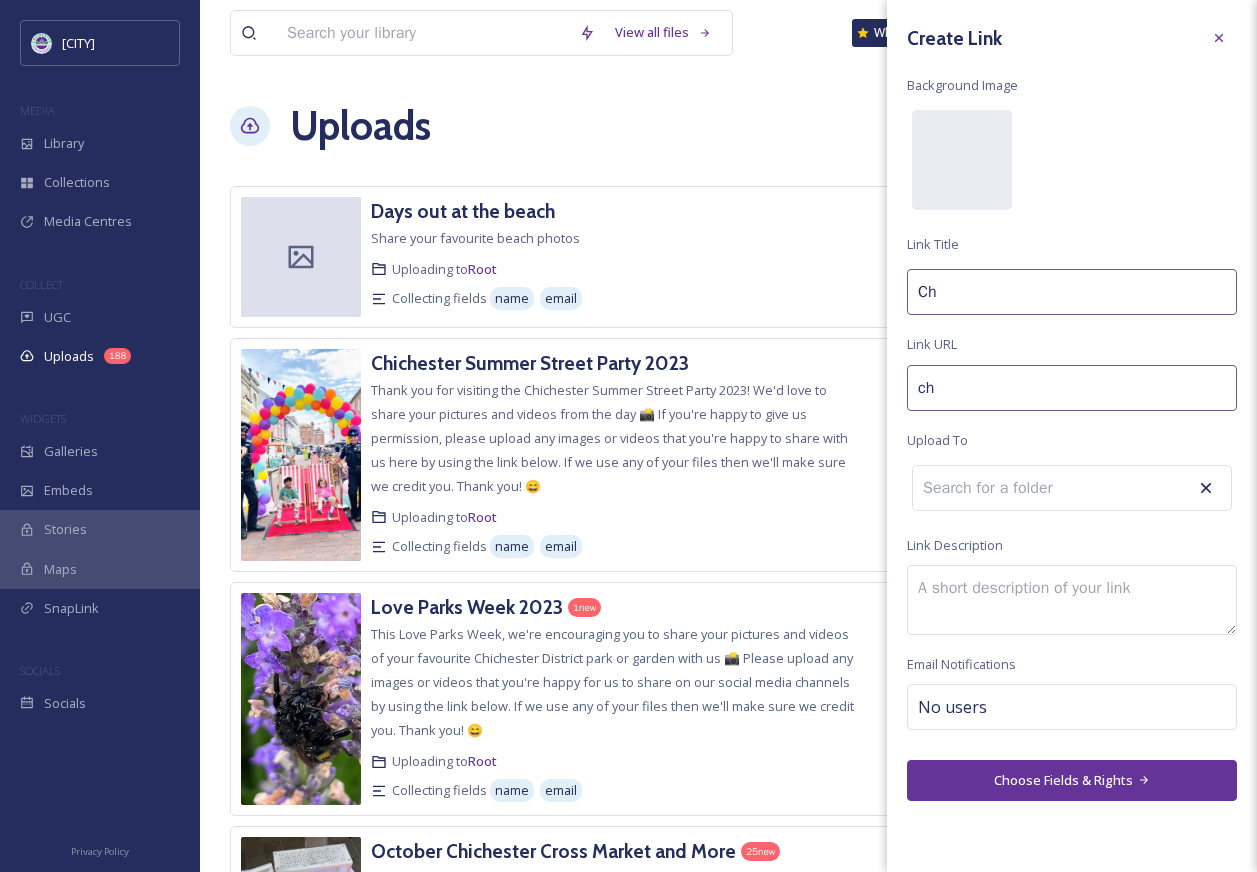 type on "Chc" 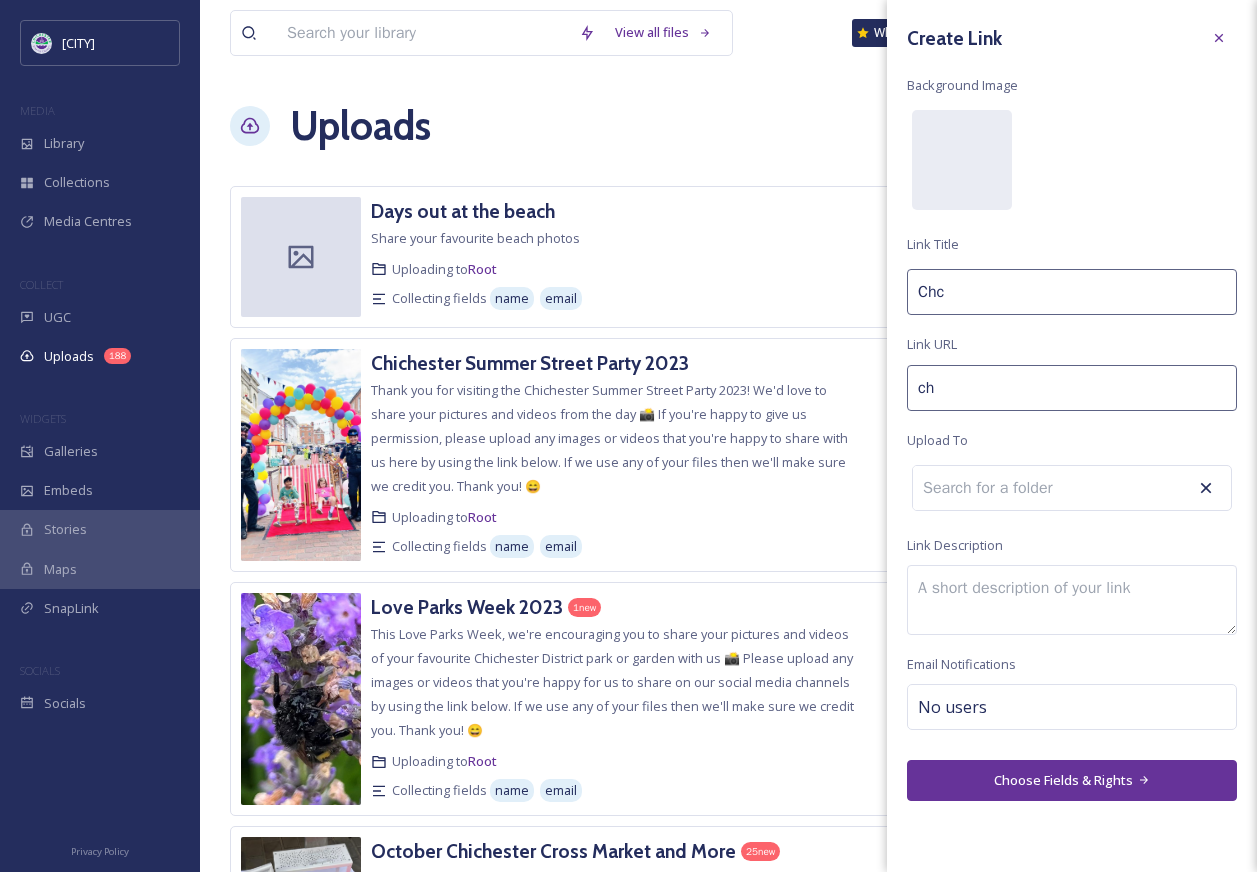 type on "chci" 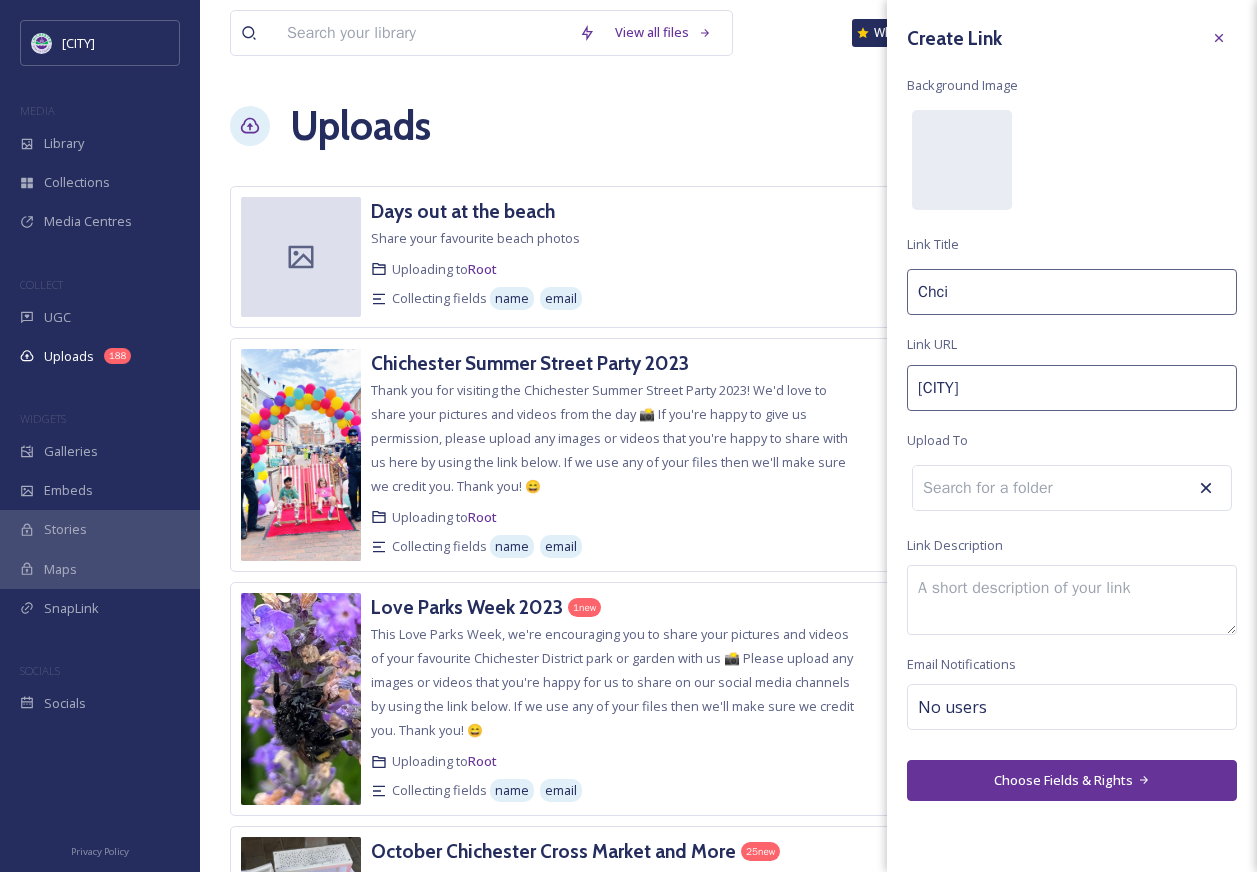 type on "chcih" 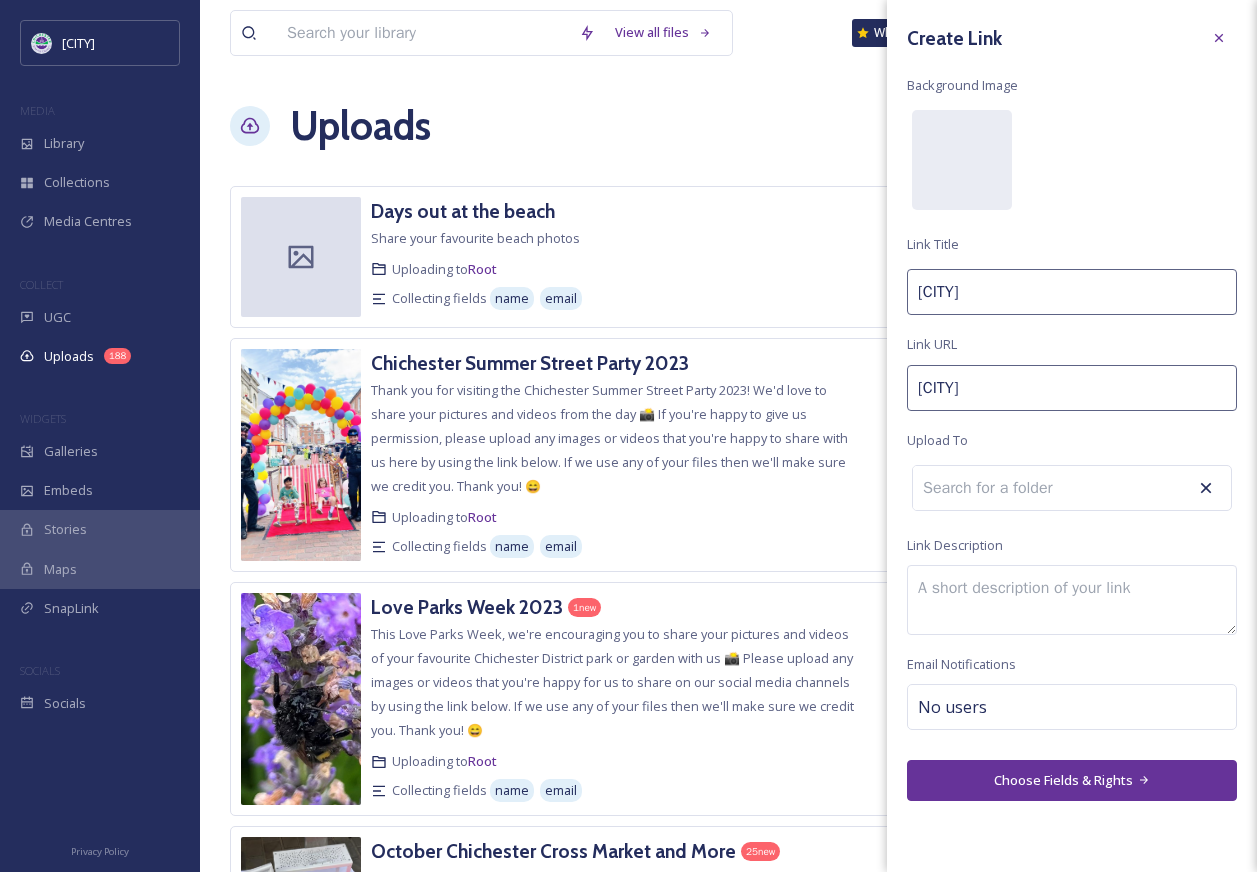 type on "chcihe" 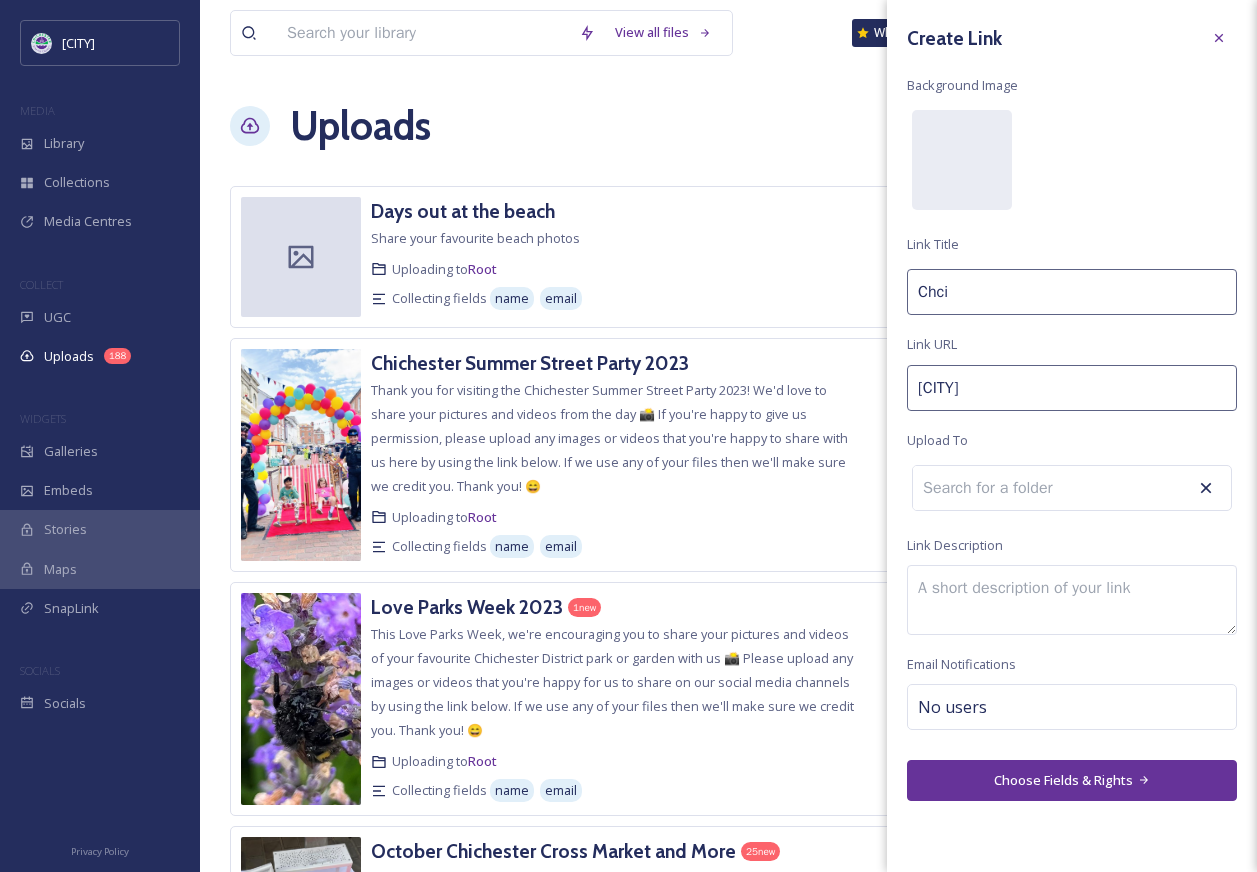type on "chc" 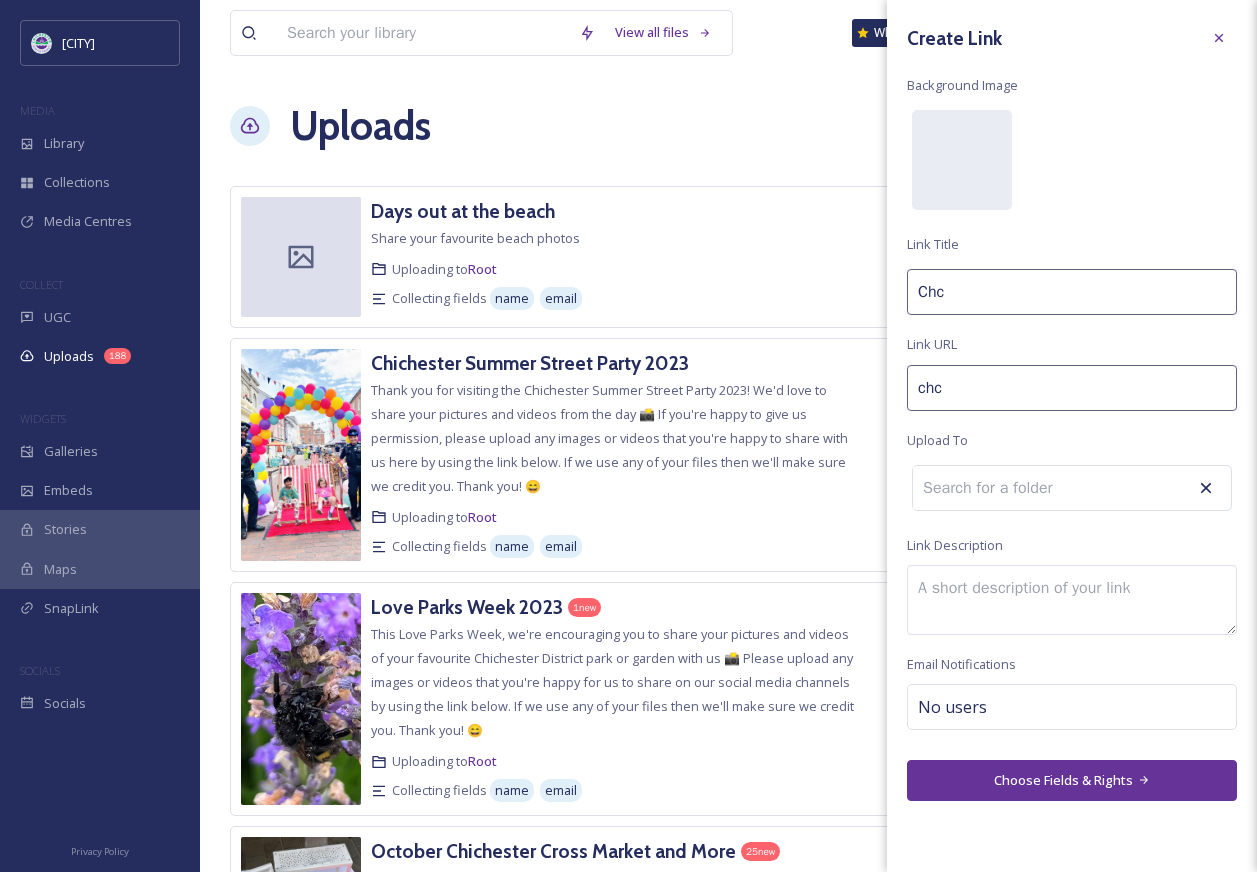 type on "ch" 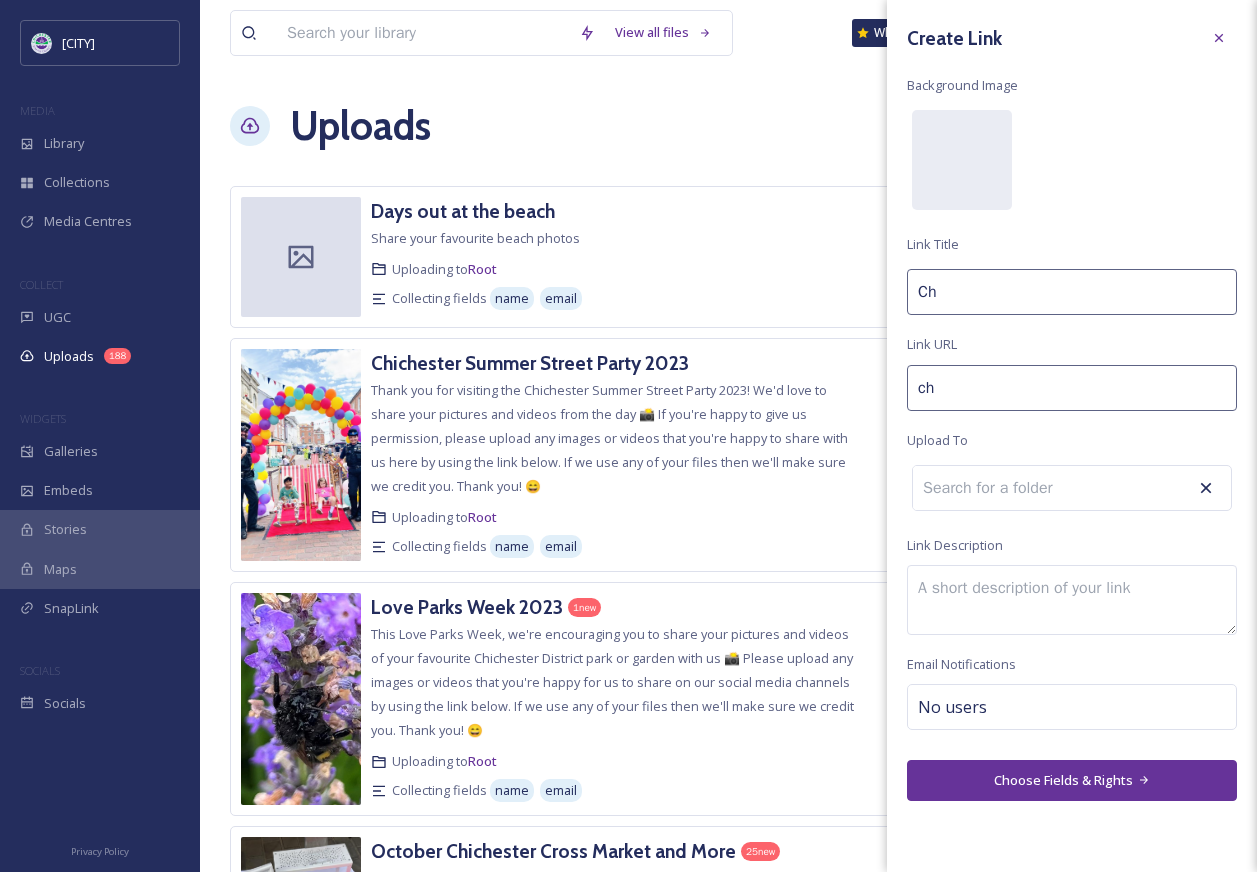type on "chi" 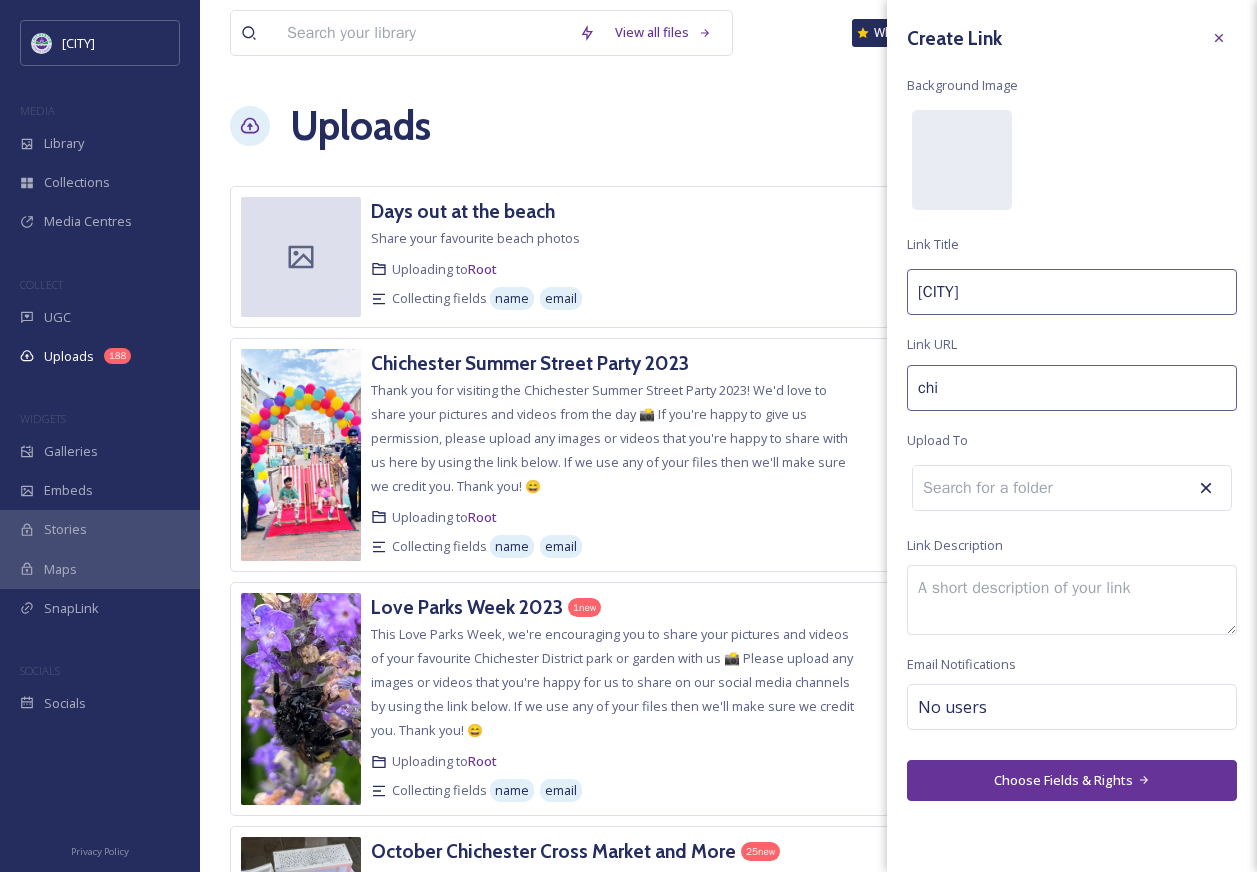 type on "chic" 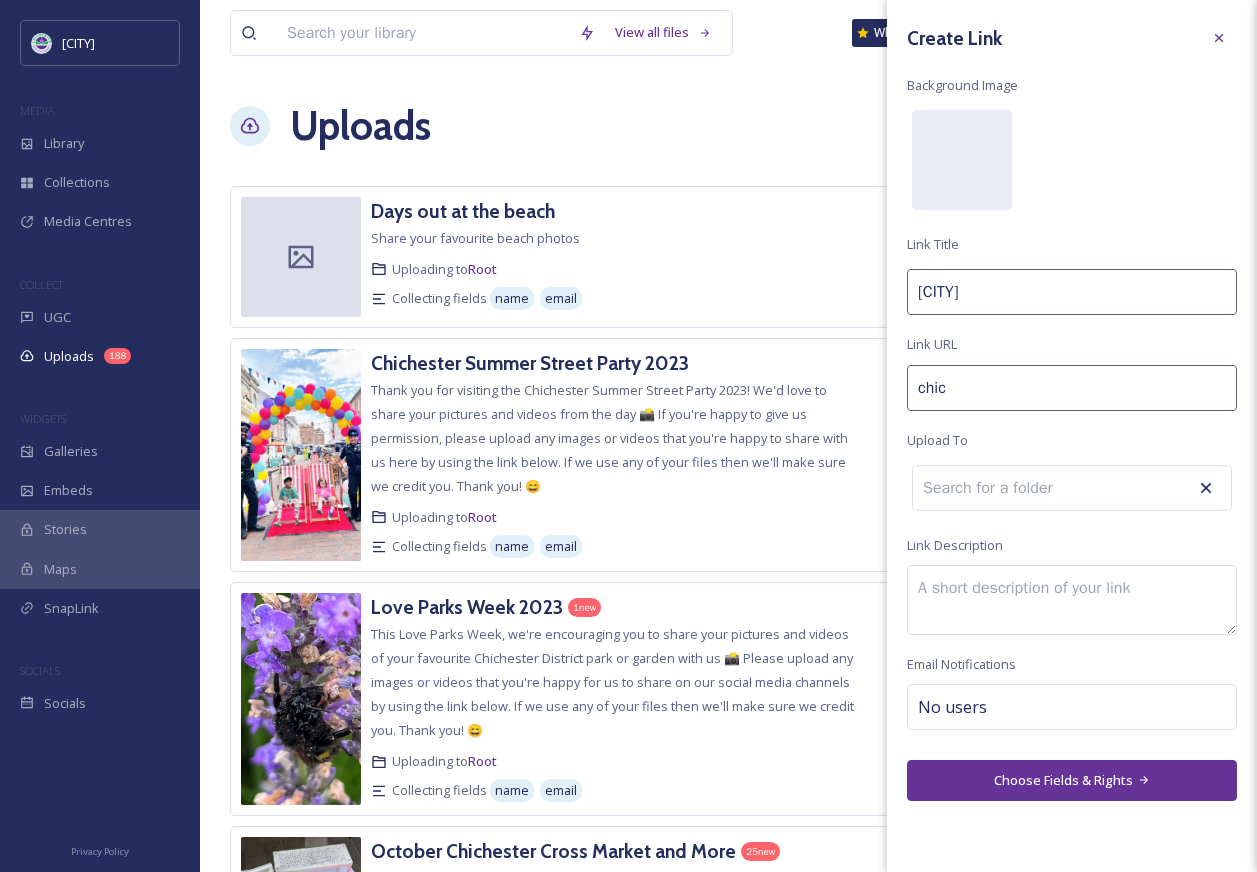 type on "chich" 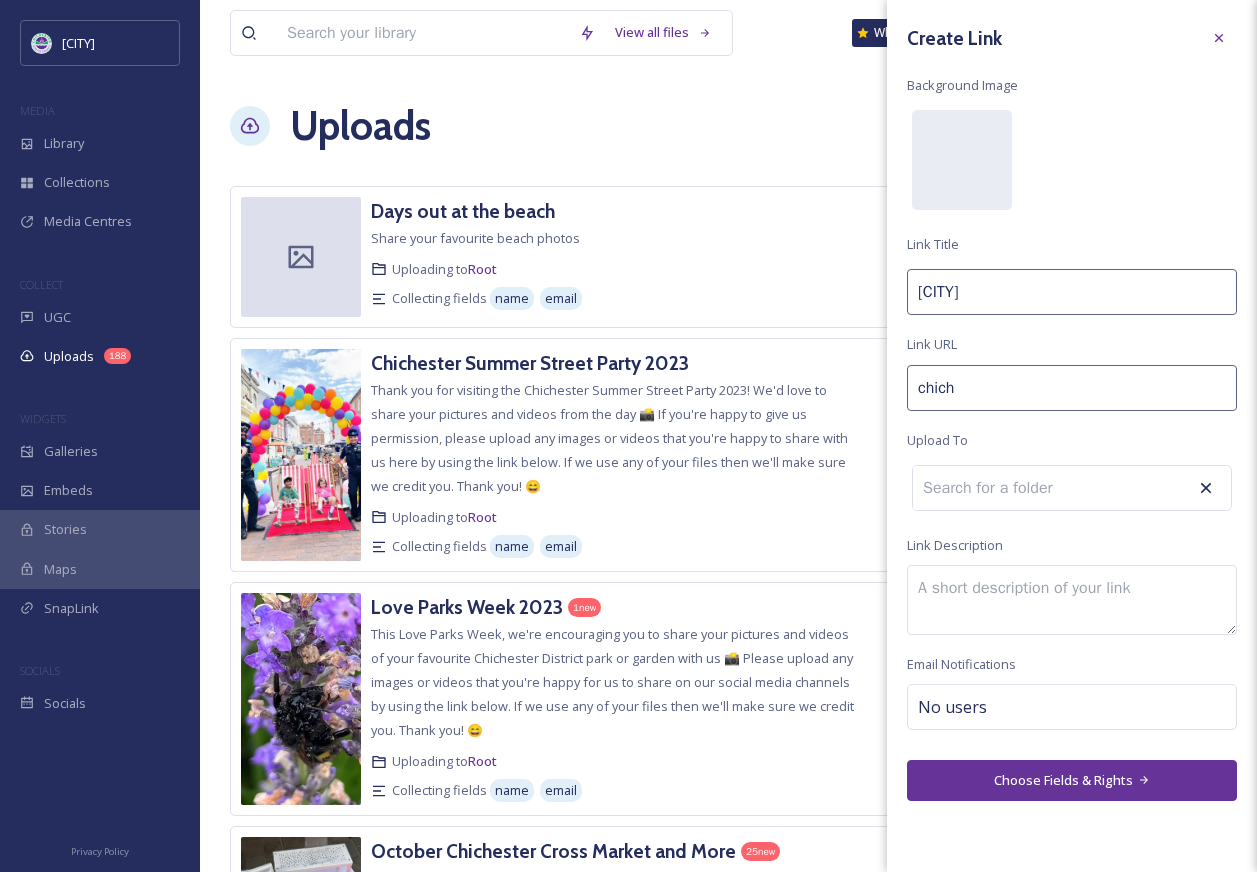 type on "chiche" 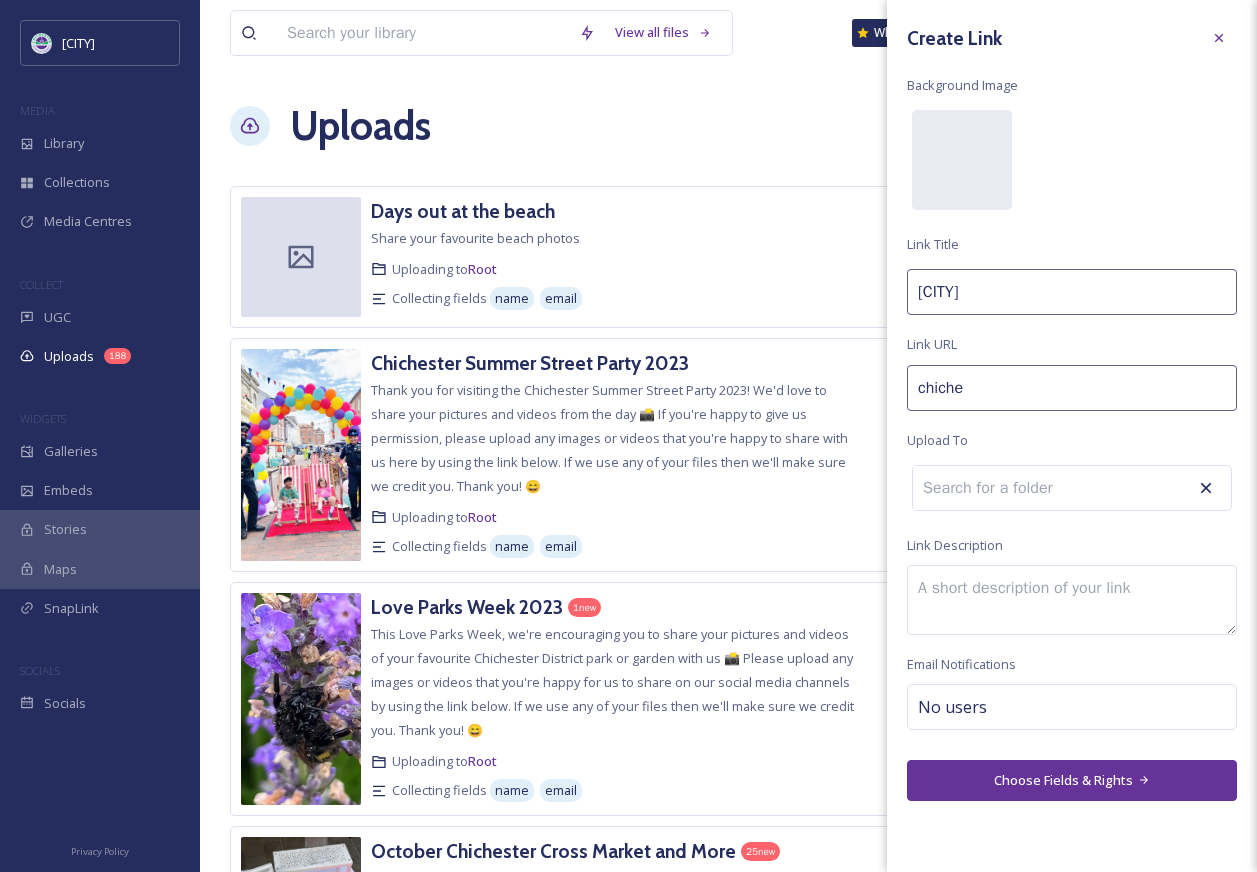 type on "chiches" 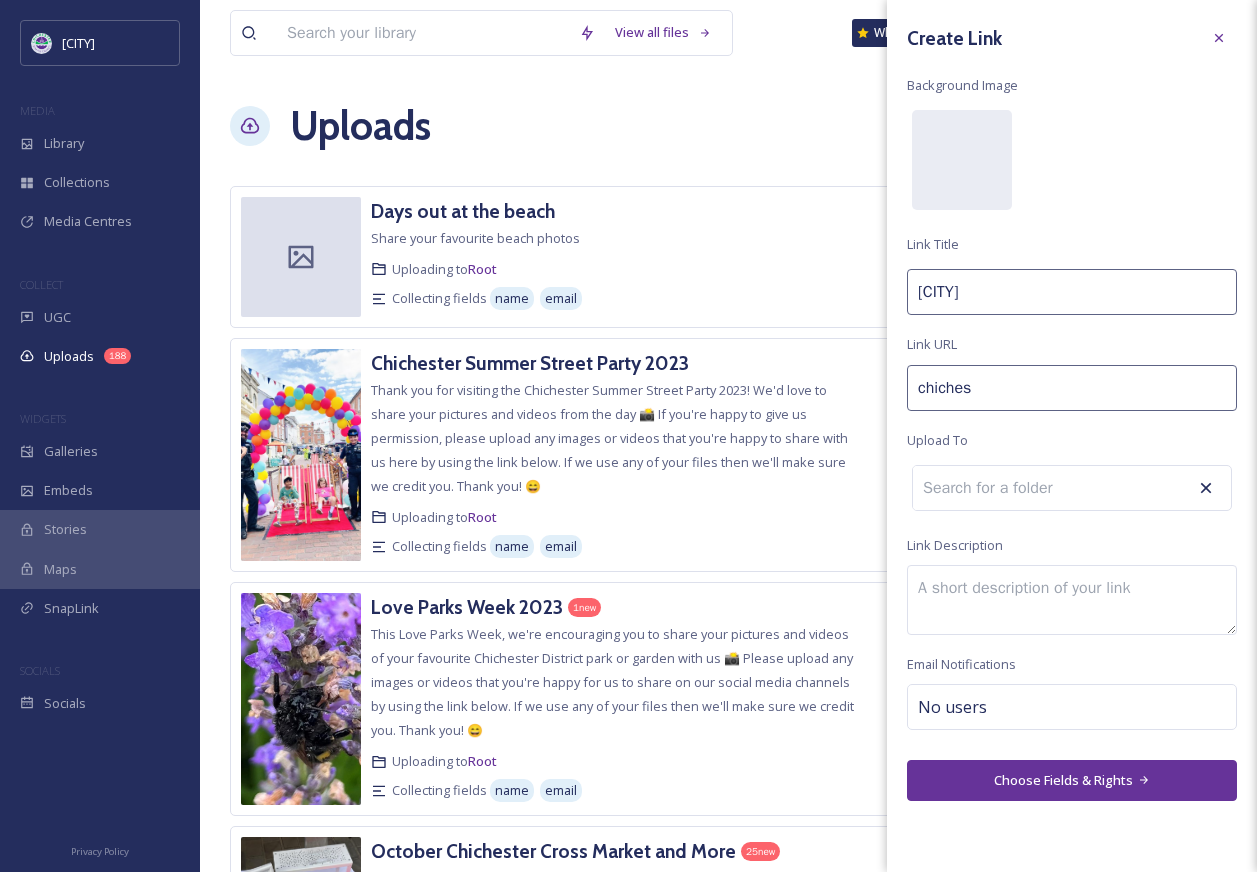 type on "chichest" 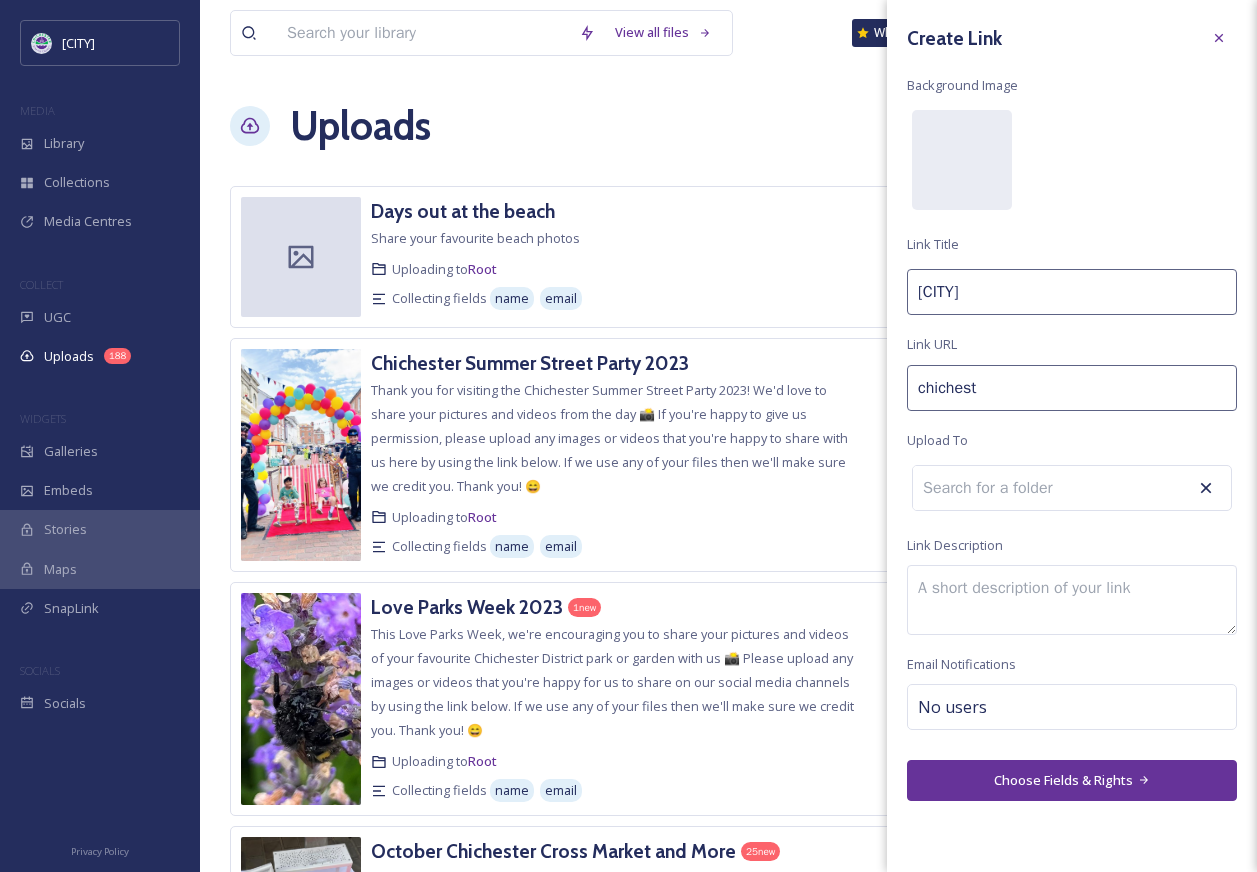type on "chicheste" 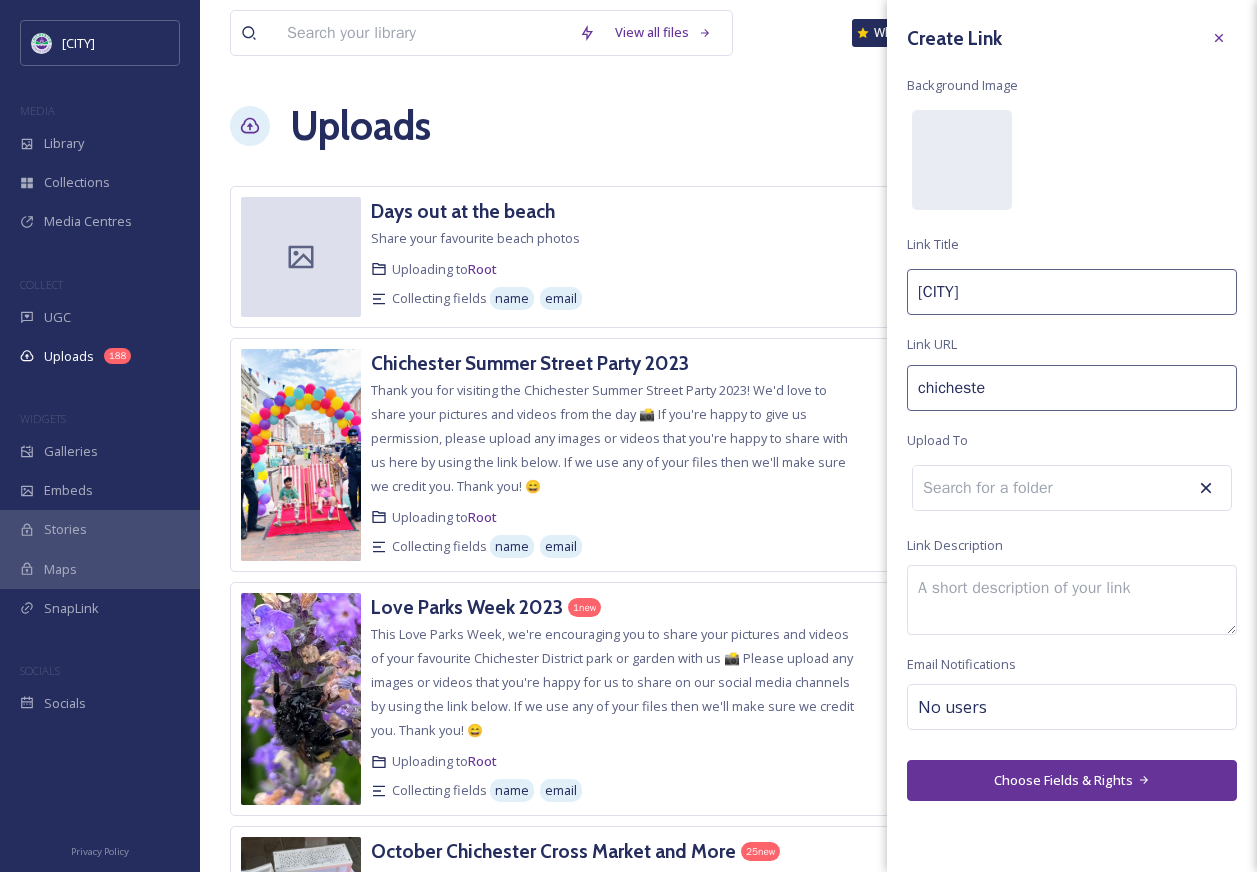 type on "chichester" 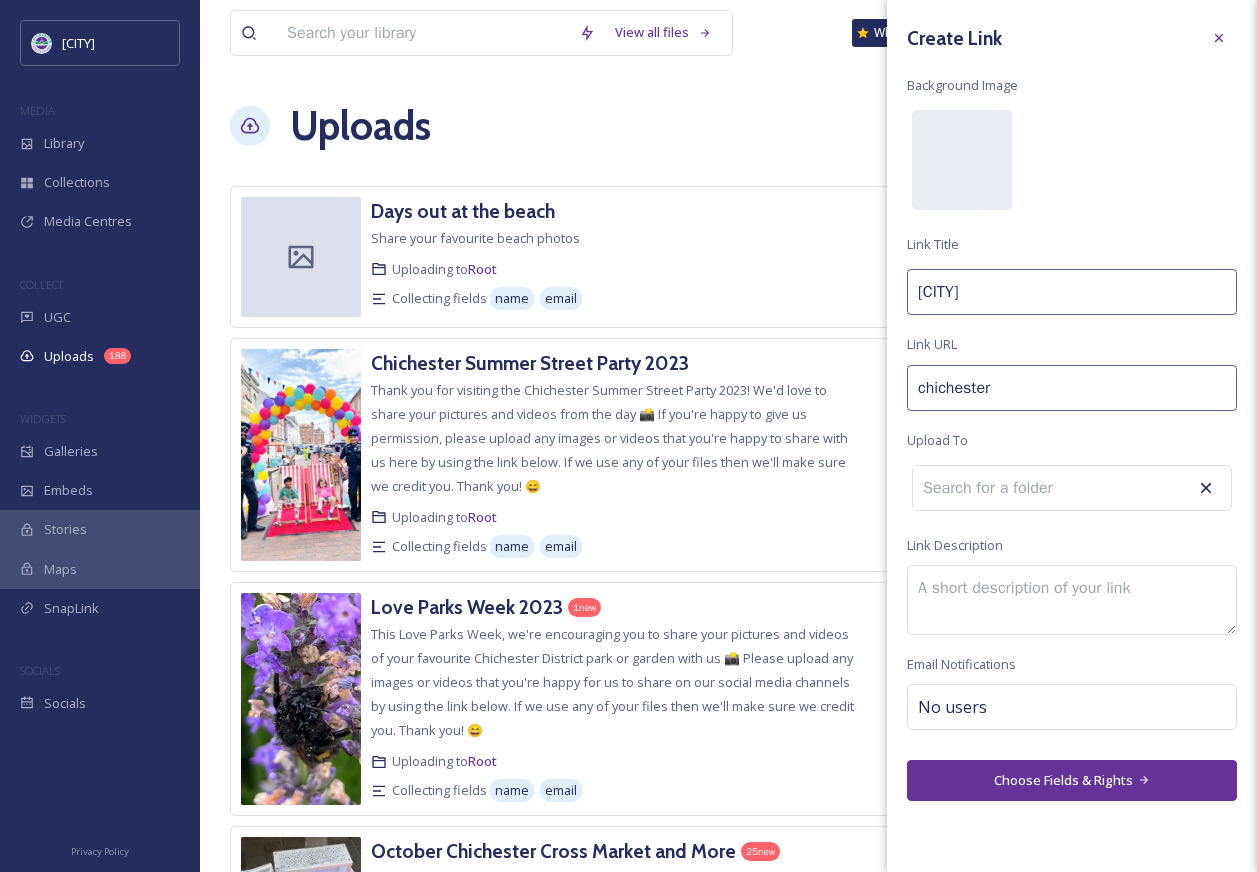 type on "chichester-" 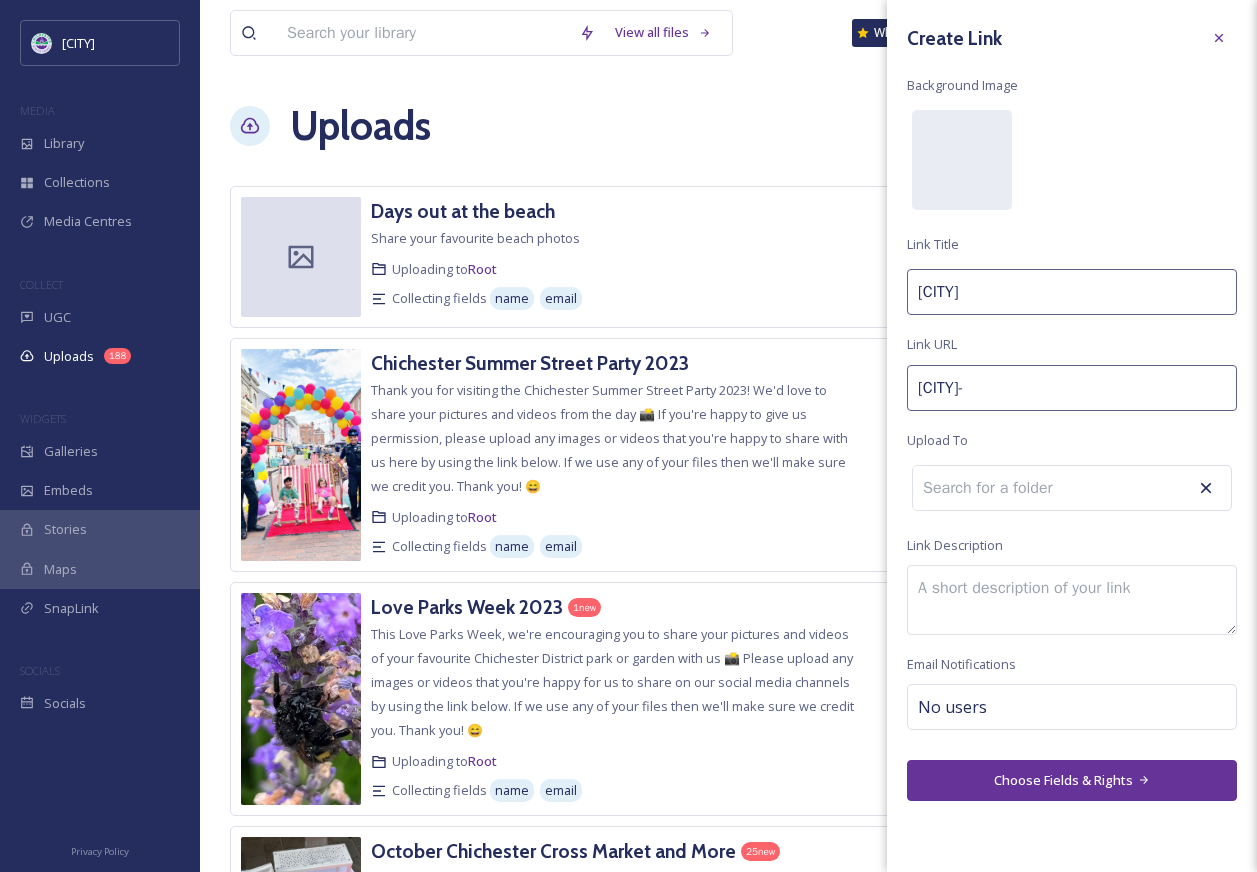type on "chichester-s" 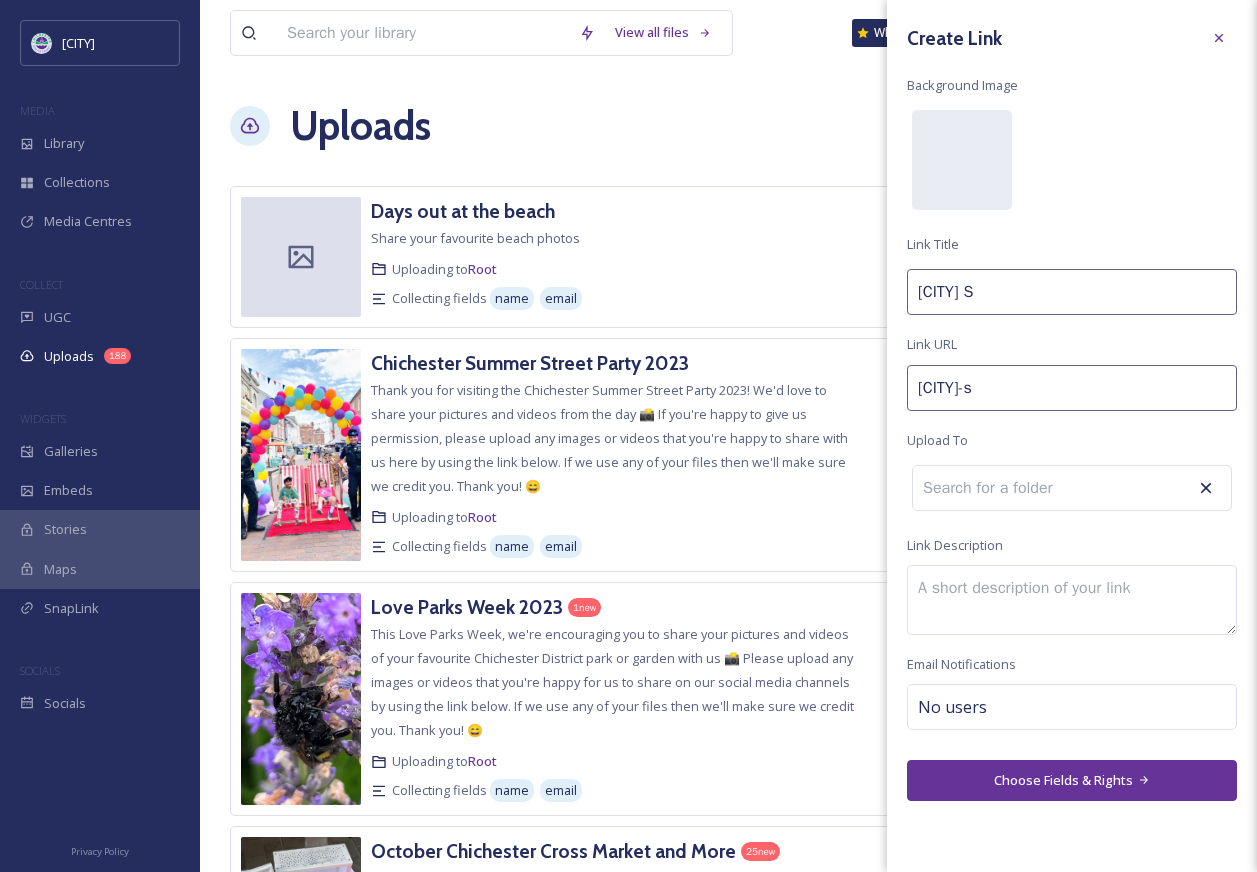 type on "chichester-sk" 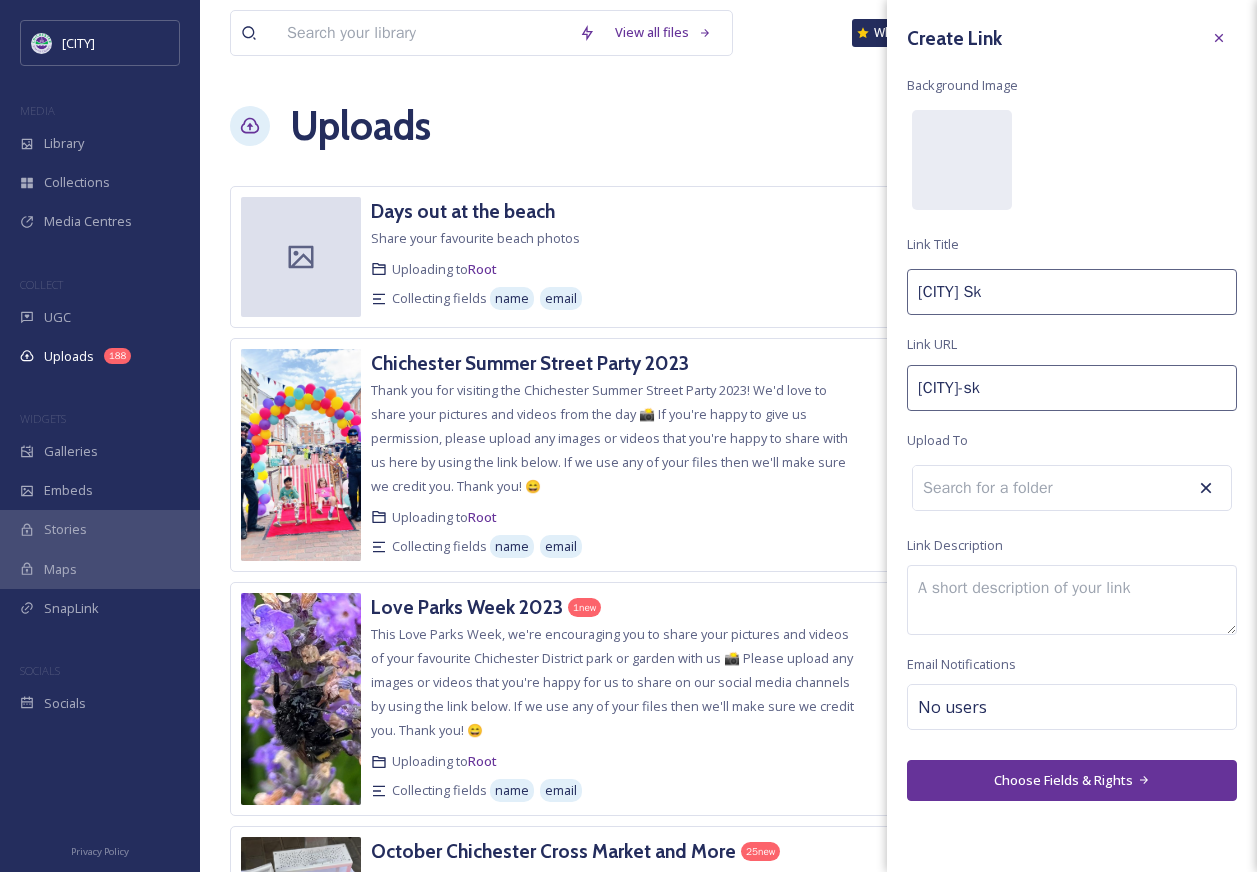 type on "chichester-ska" 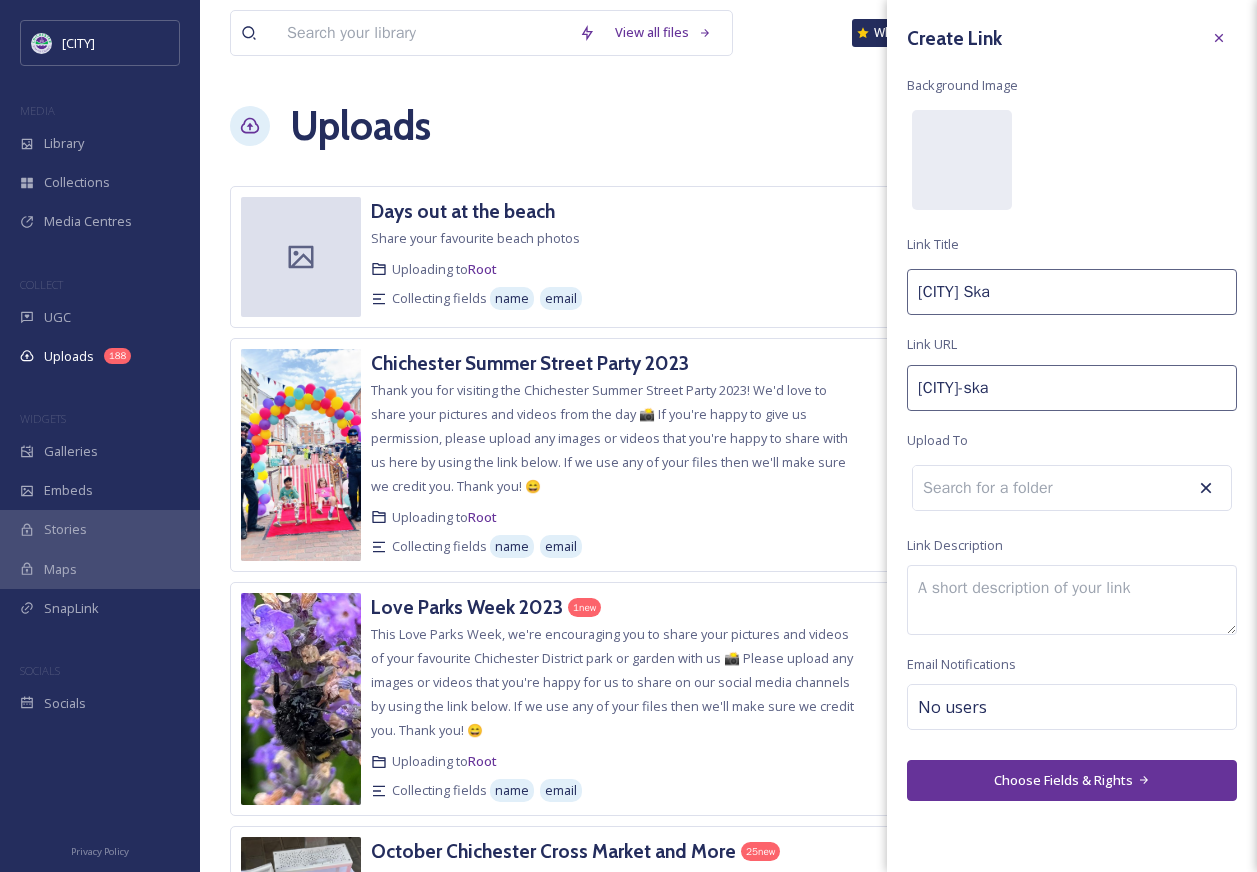 type on "chichester-skat" 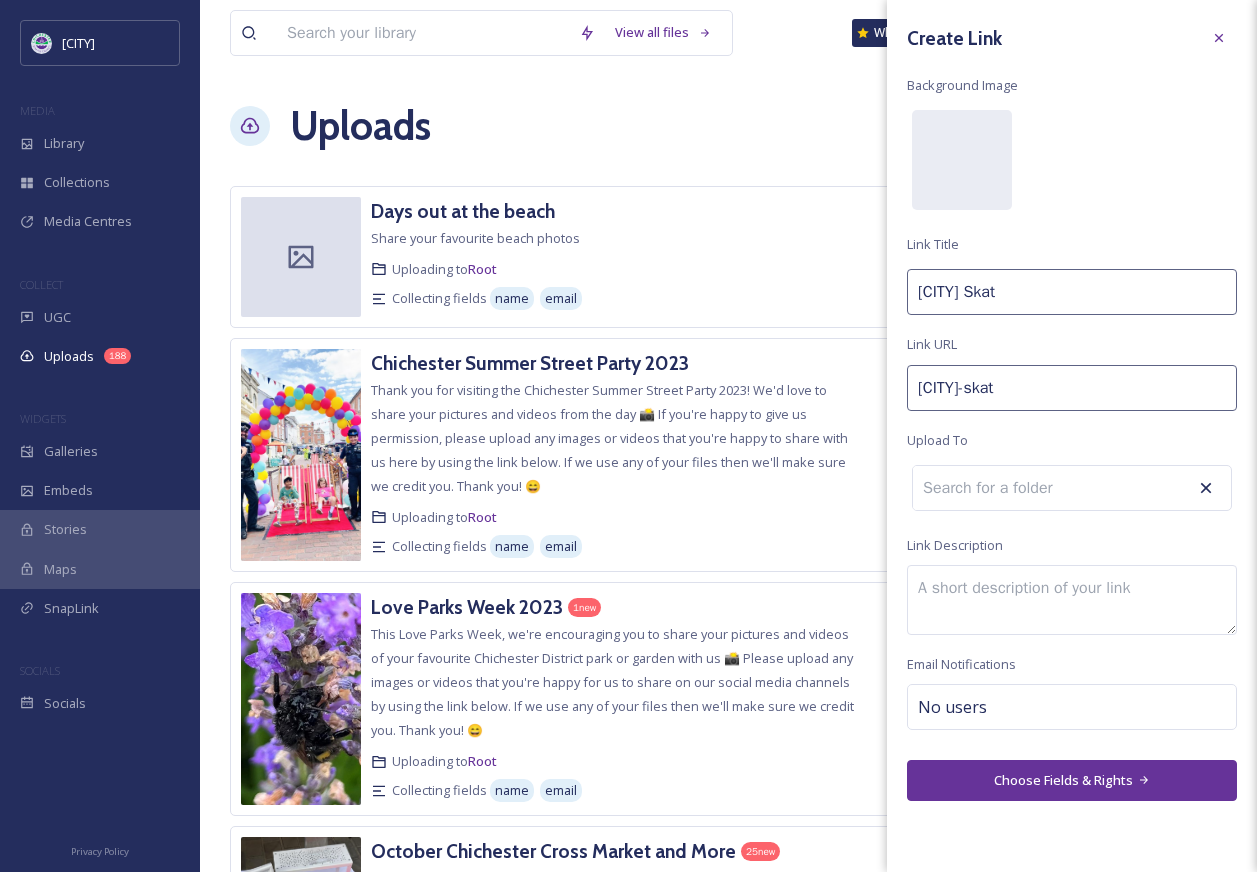 type on "chichester-skate" 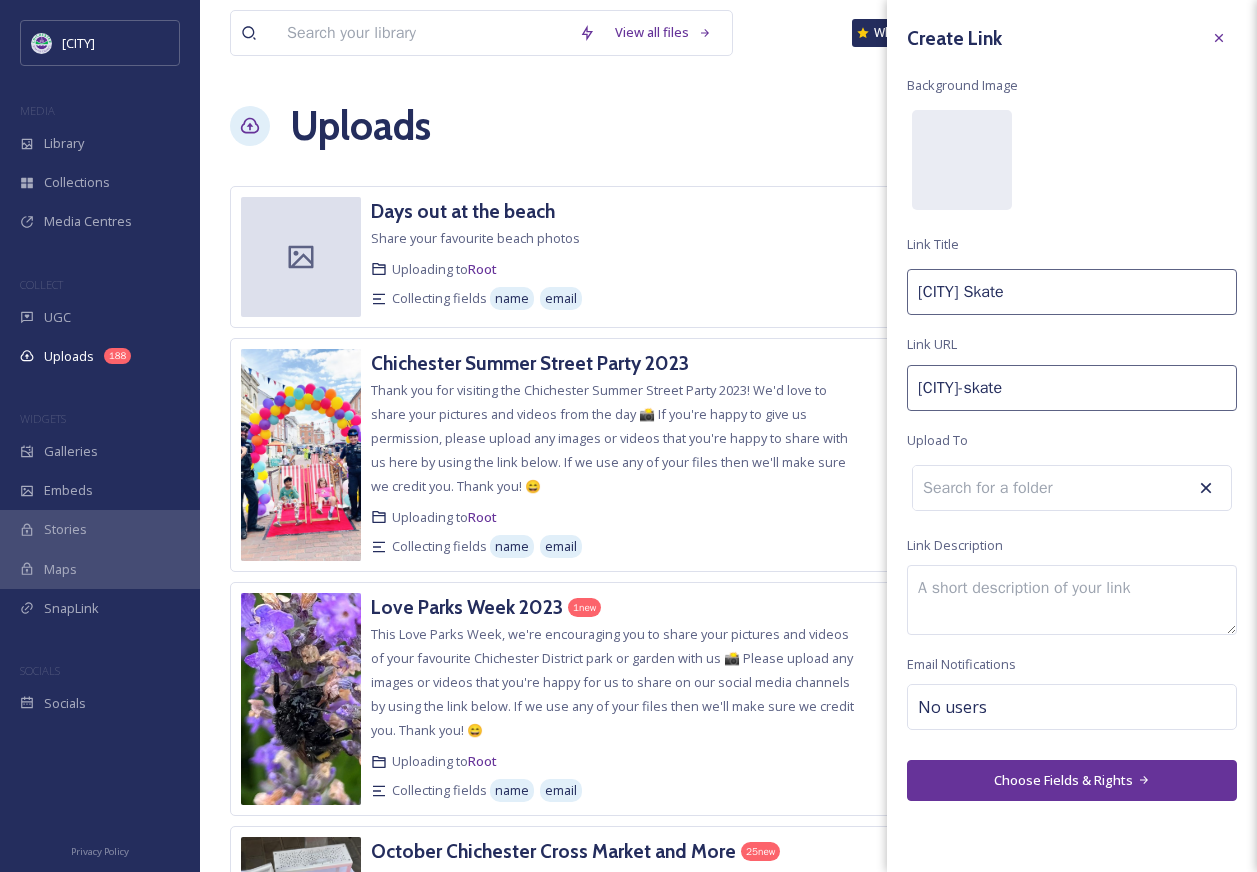 type on "Chichester Skate," 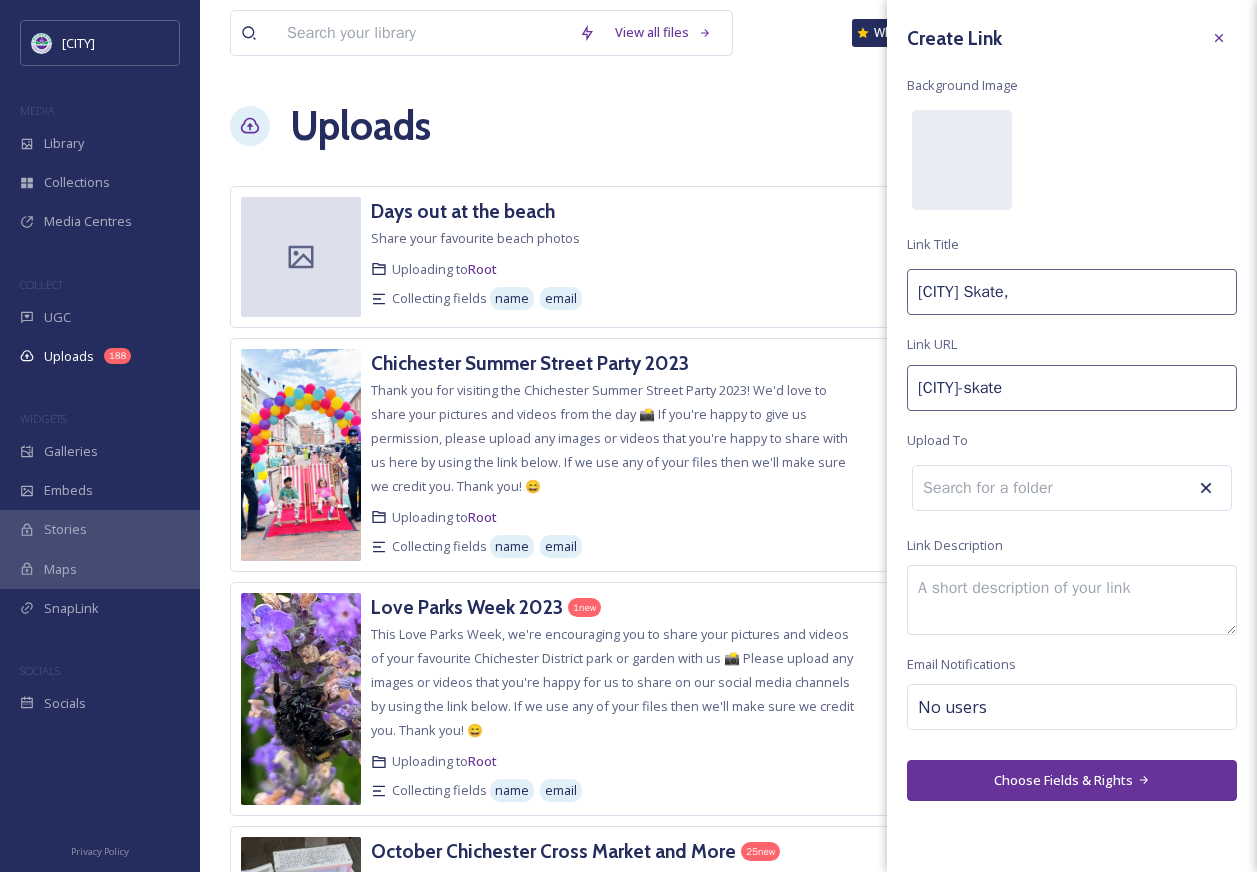 type on "chichester-skate-" 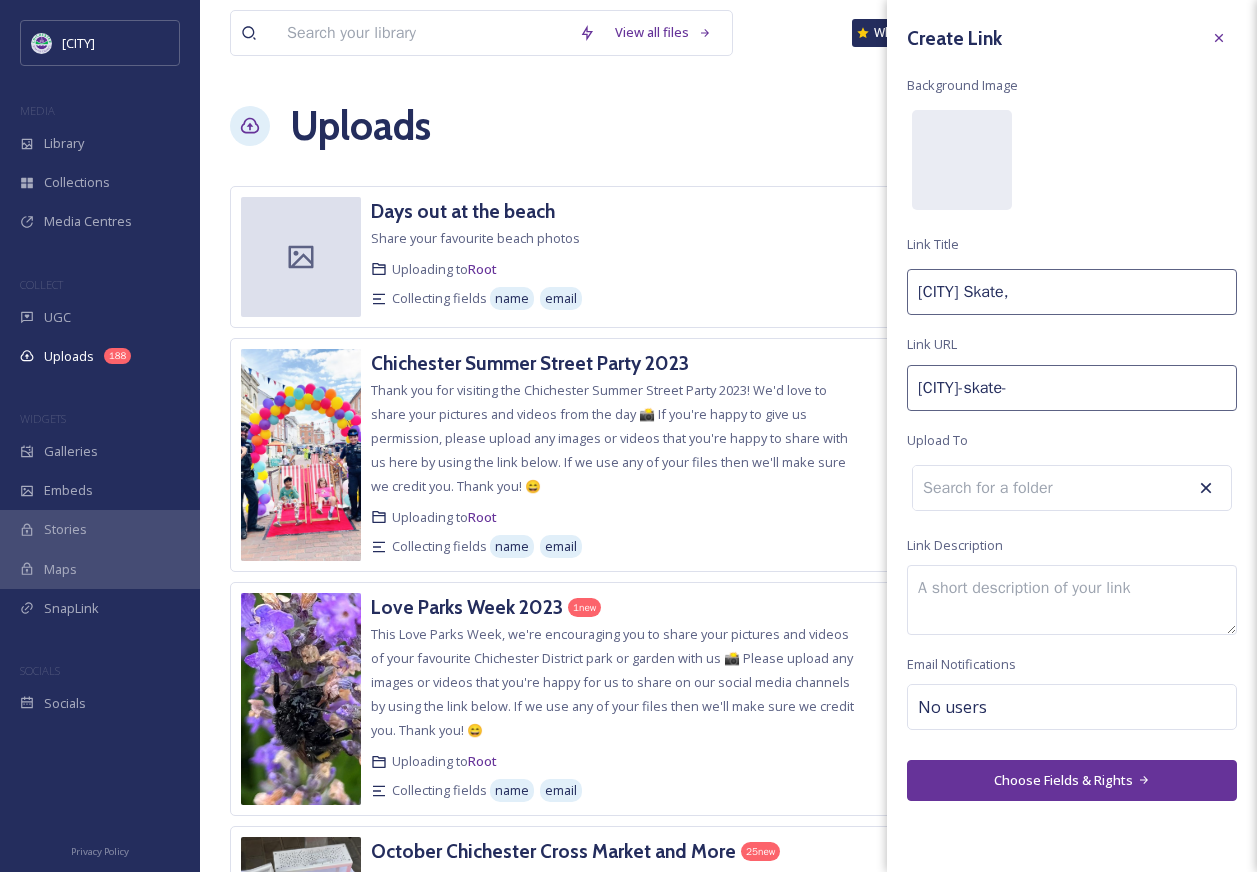 type on "Chichester Skate, S" 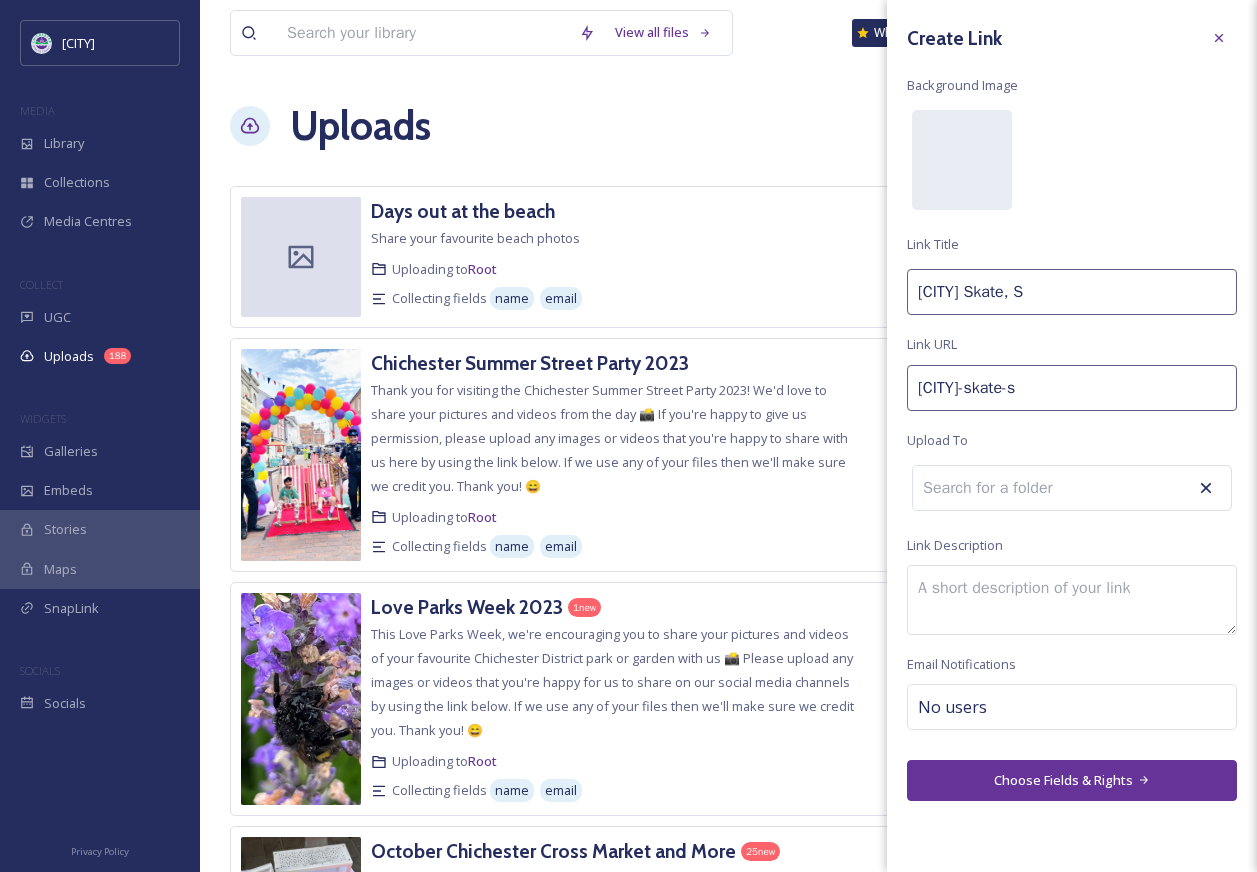 type on "chichester-skate-sc" 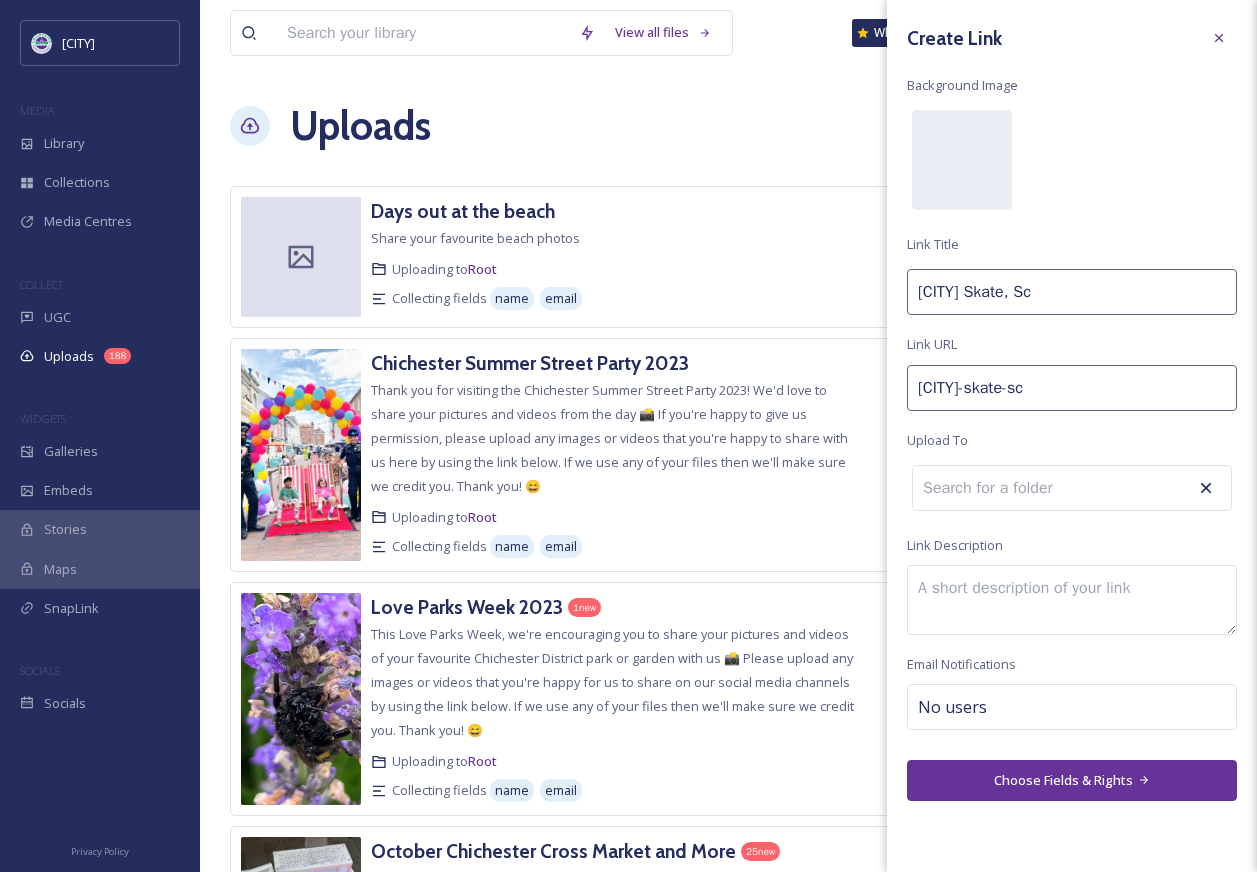 type on "chichester-skate-sco" 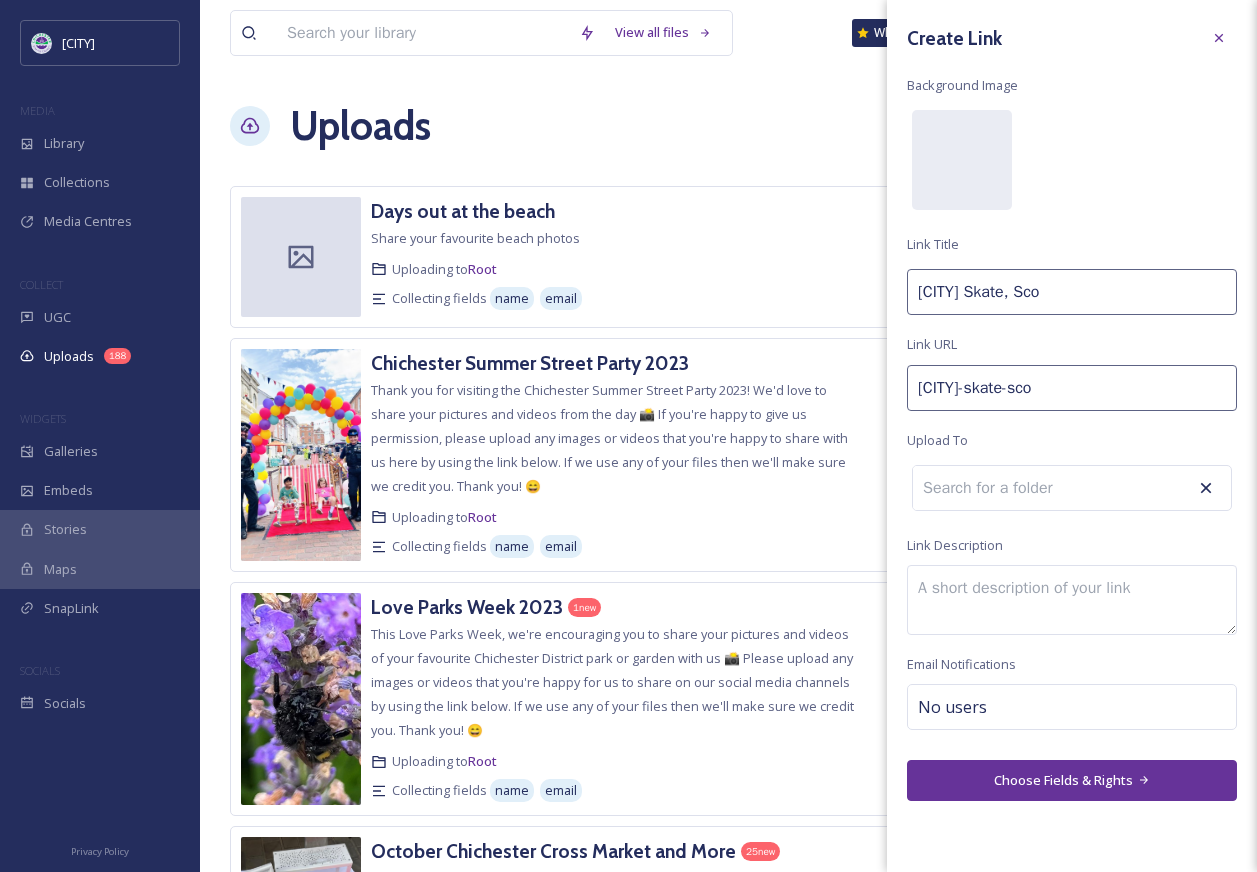 type on "chichester-skate-scoo" 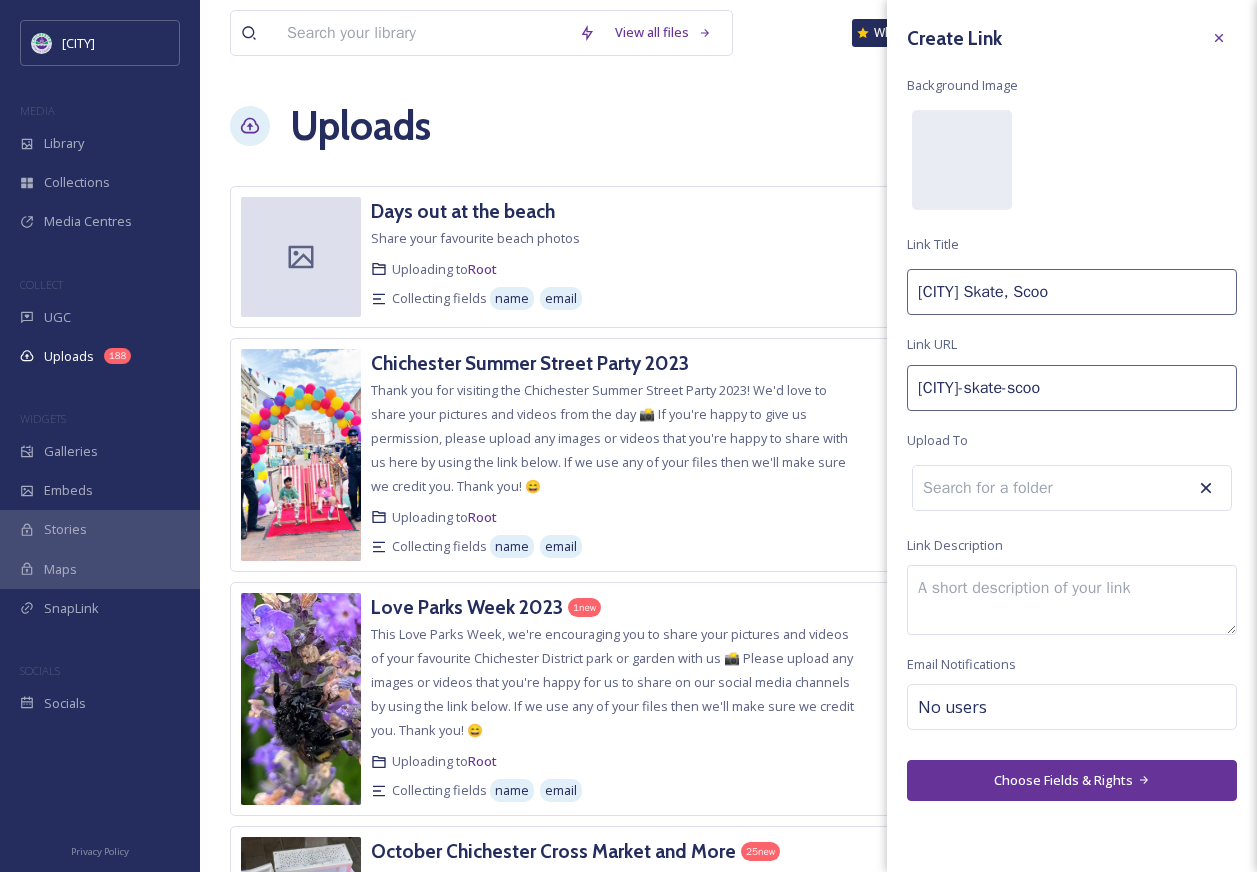 type on "chichester-skate-scoot" 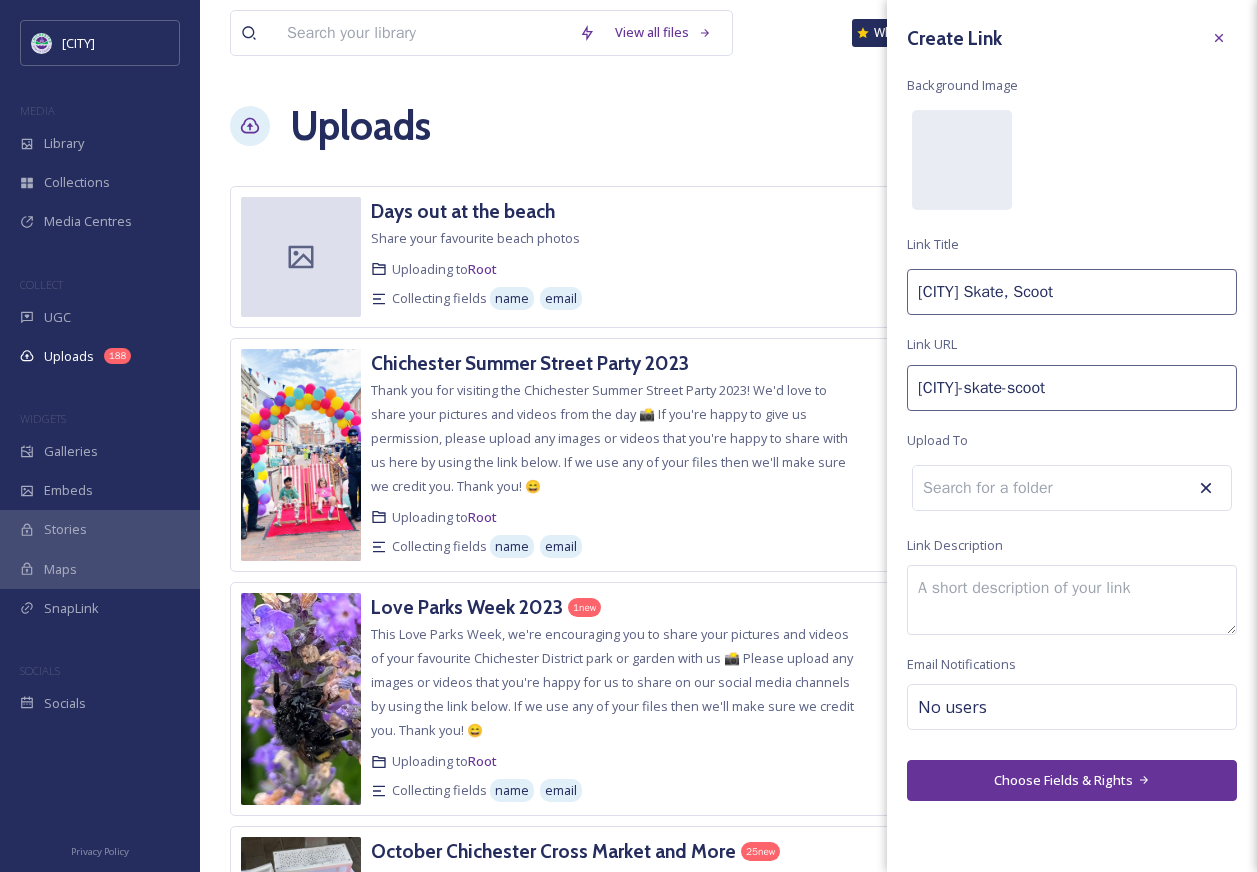 type on "Chichester Skate, Scoot," 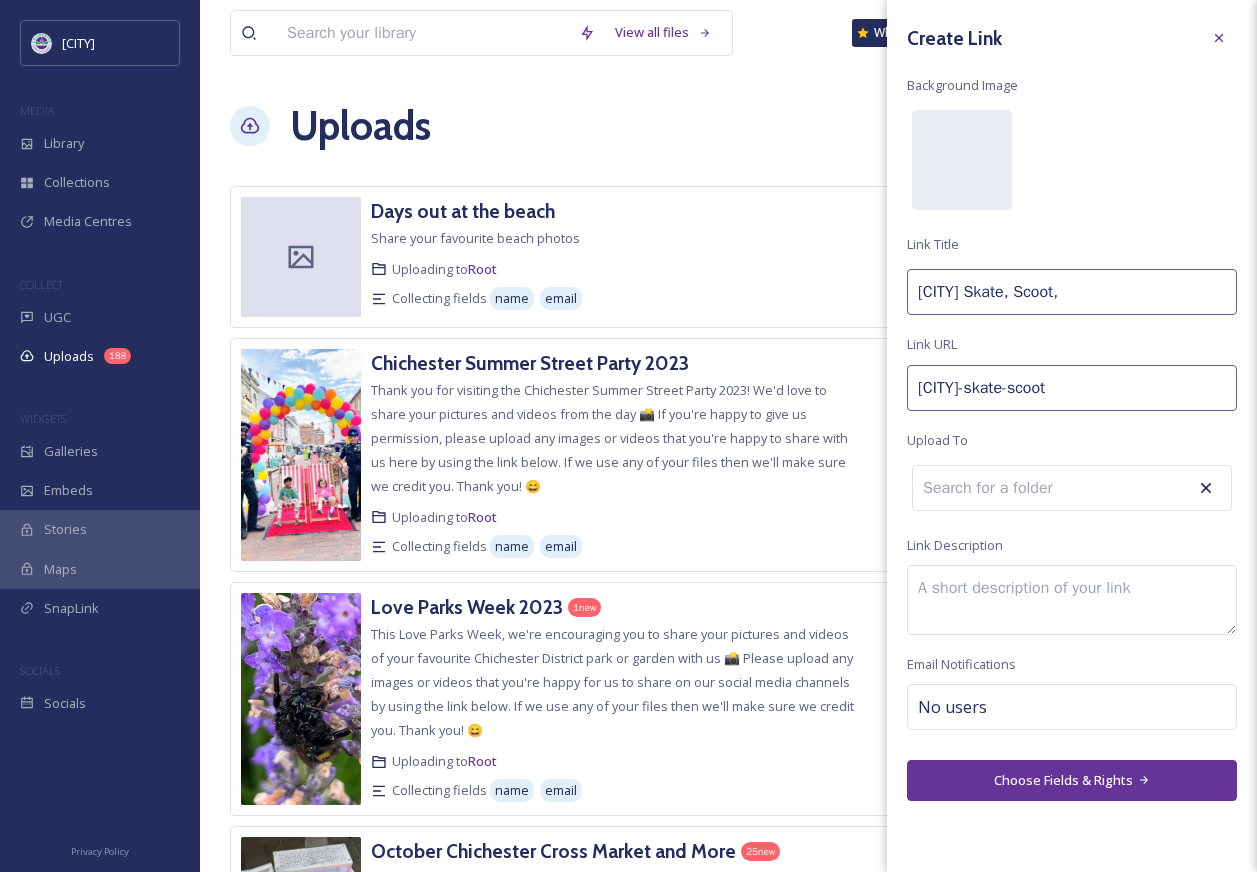 type on "chichester-skate-scoot-" 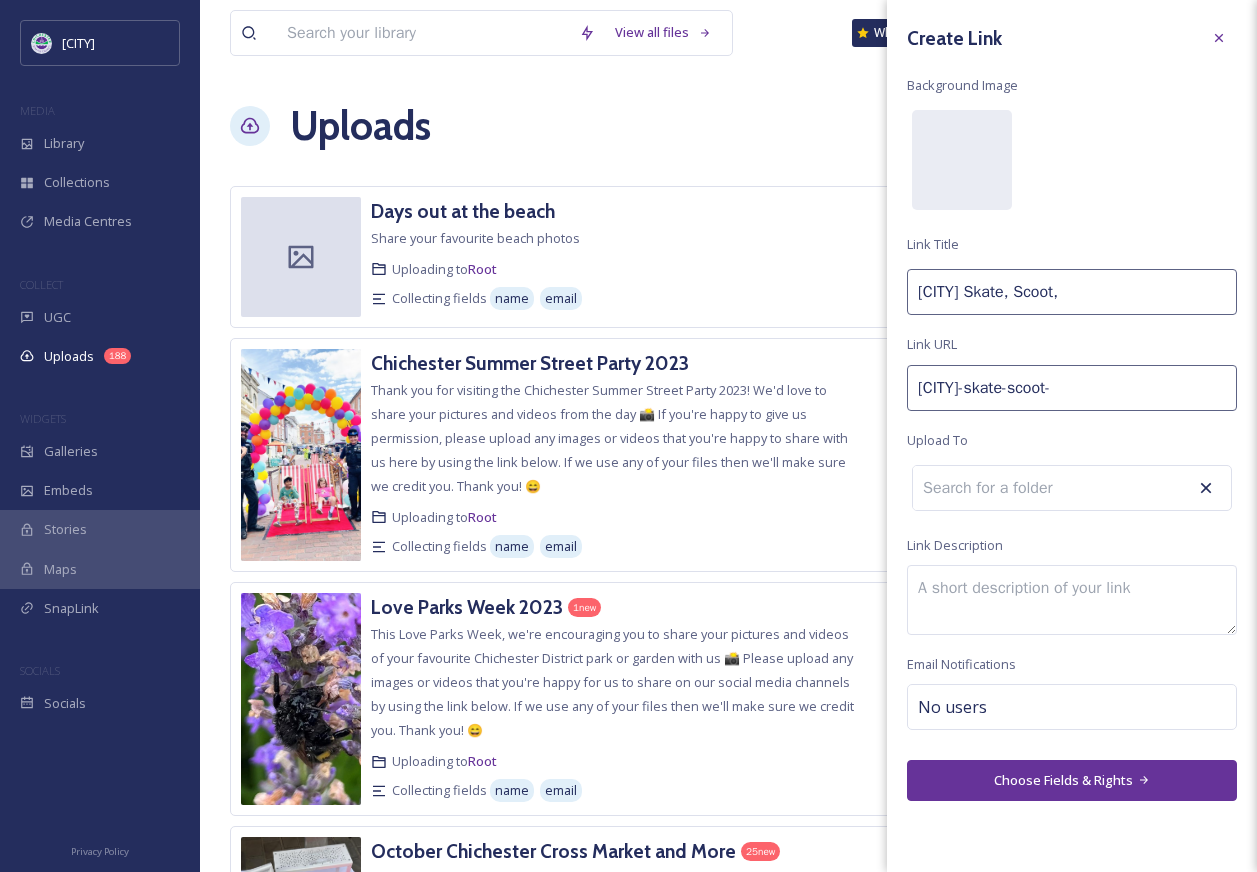 type on "chichester-skate-scoot-b" 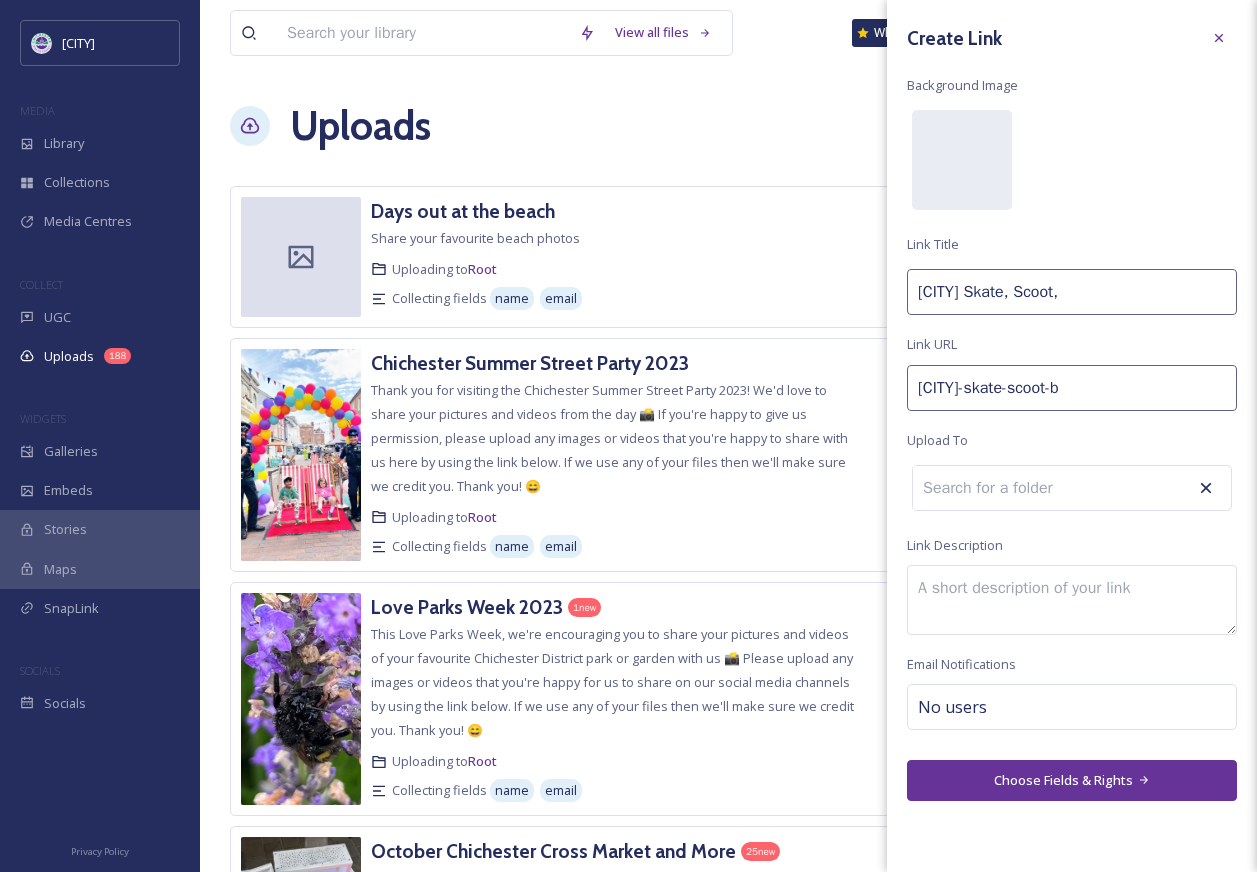type on "Chichester Skate, Scoot, B" 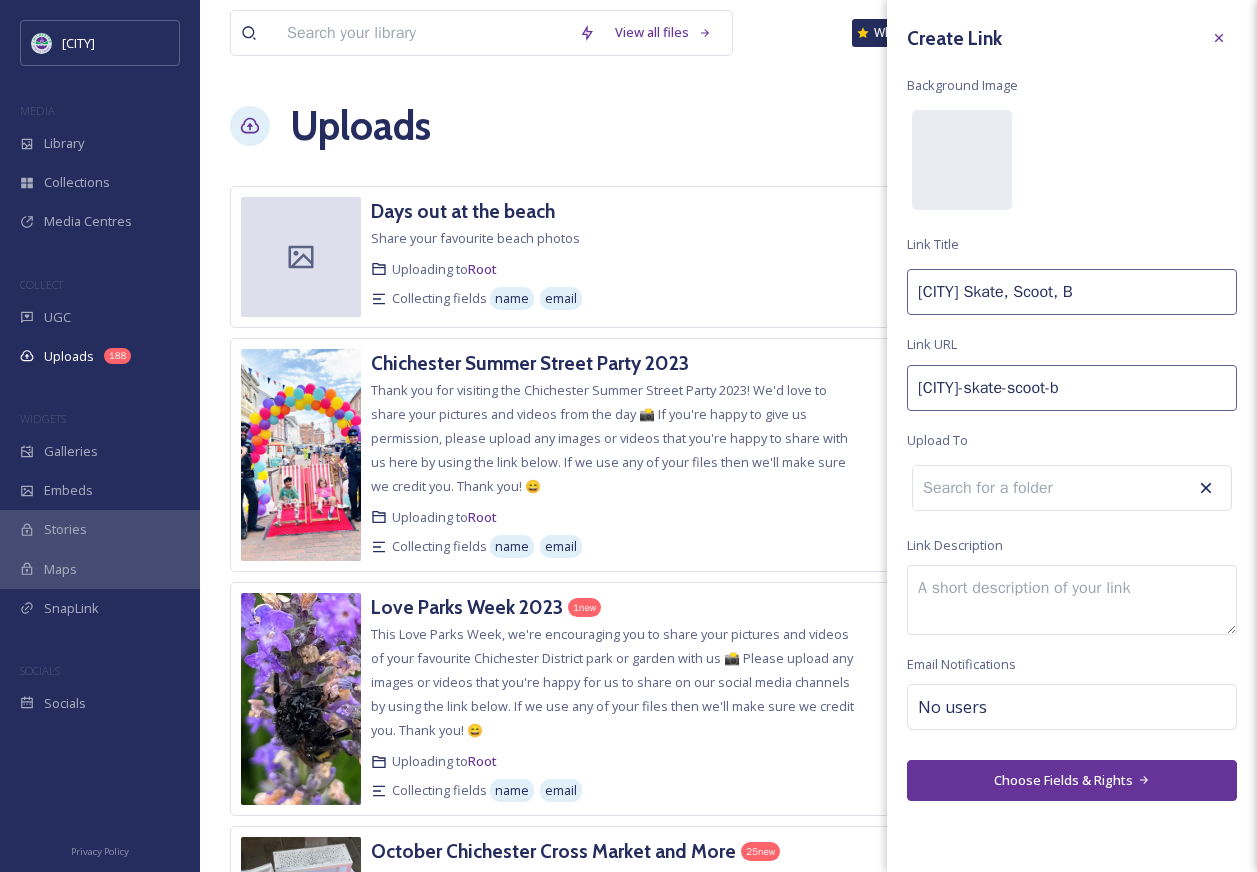 type on "chichester-skate-scoot-bi" 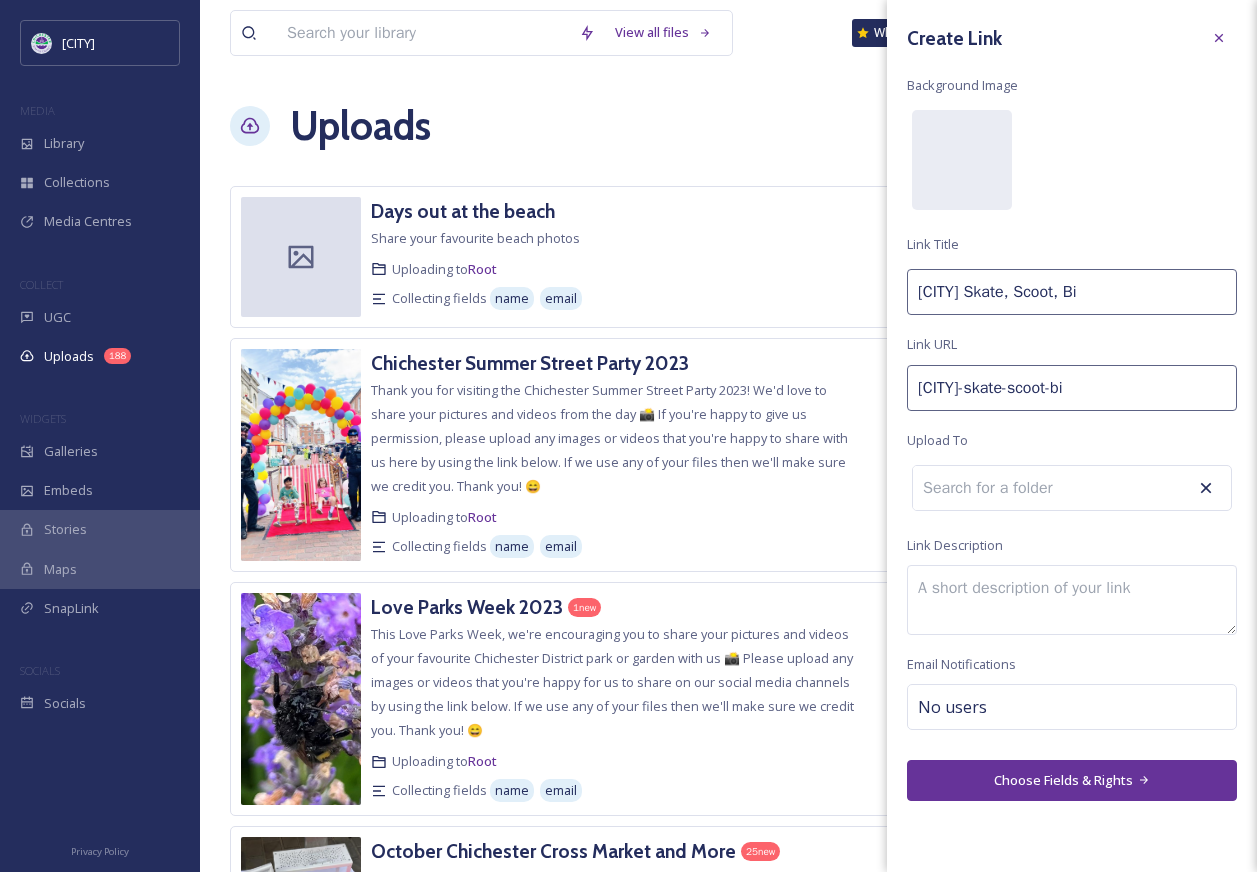 type on "chichester-skate-scoot-bik" 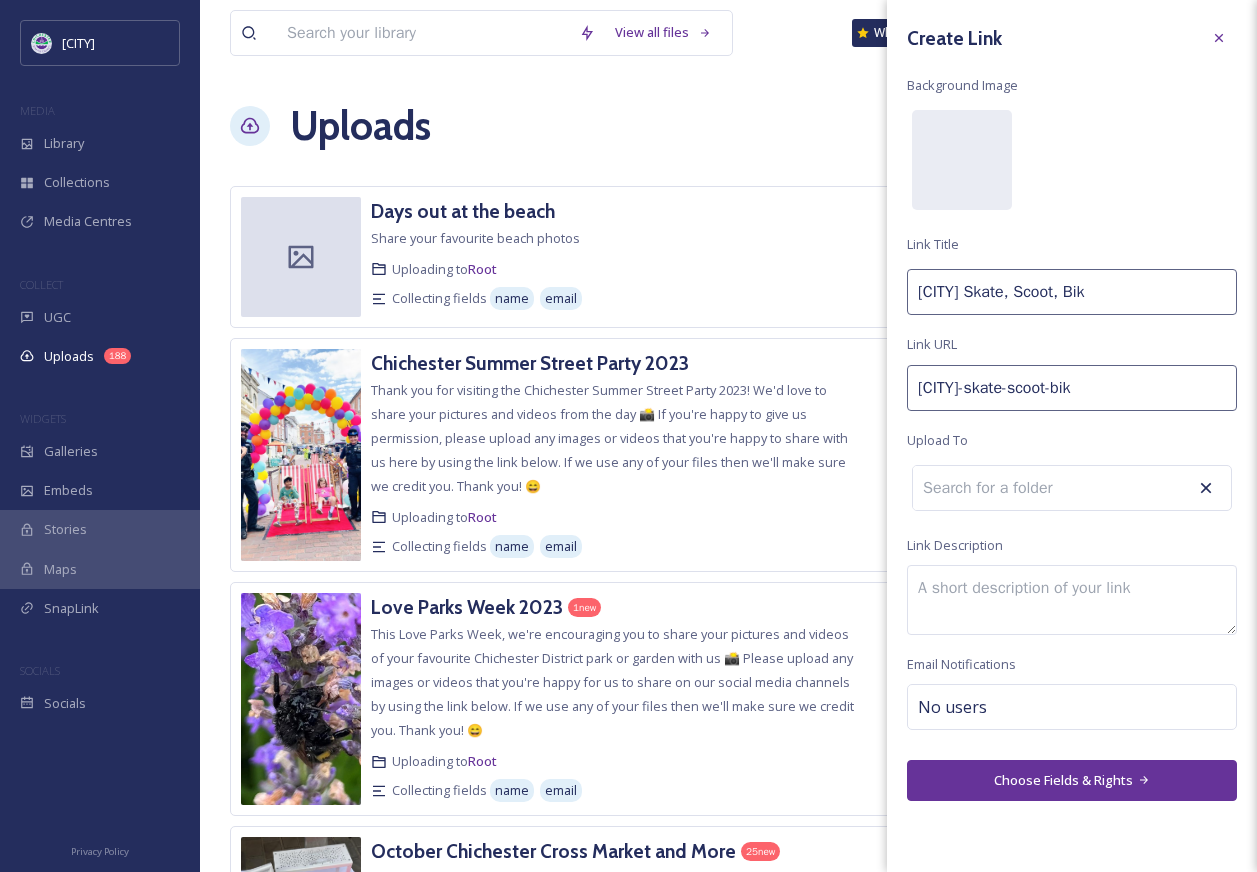 type on "chichester-skate-scoot-bike" 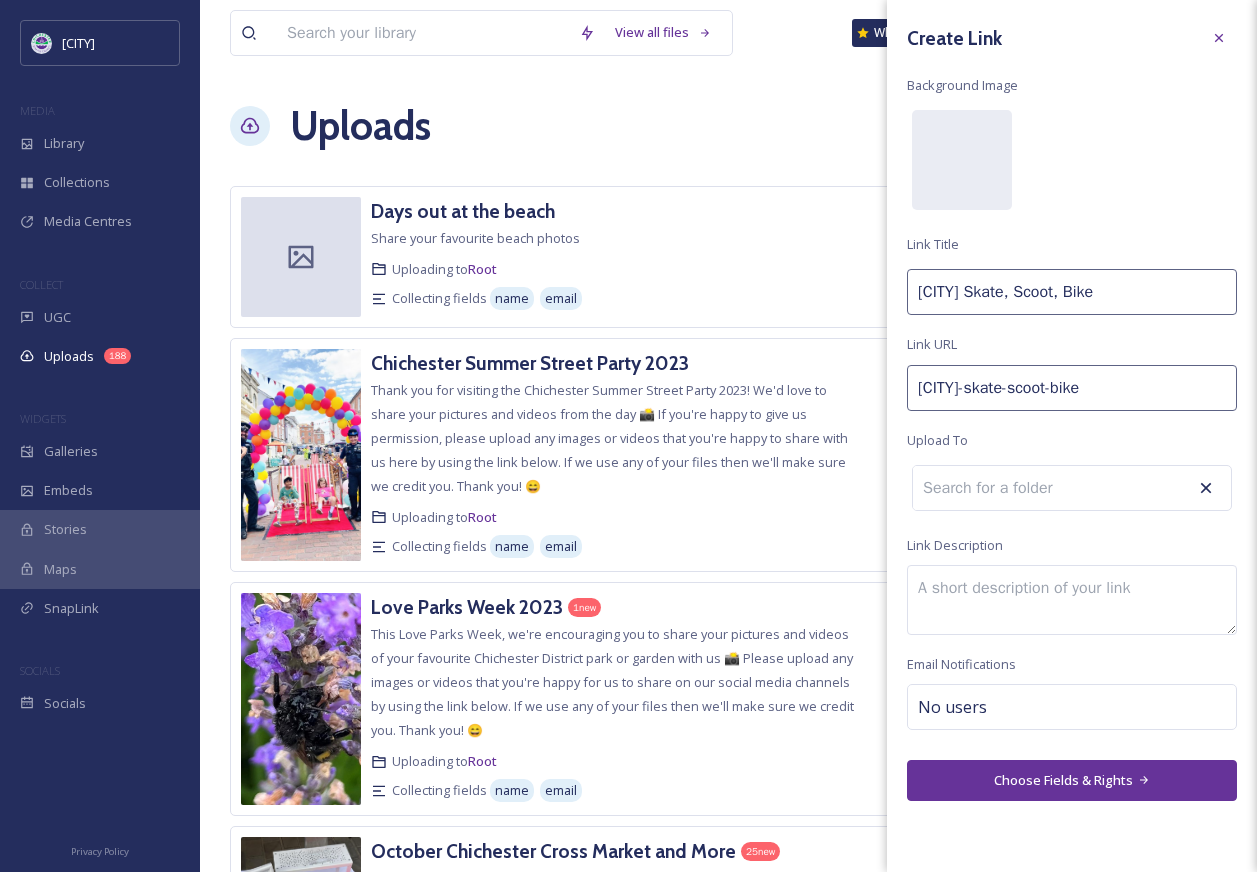 type on "chichester-skate-scoot-bike-" 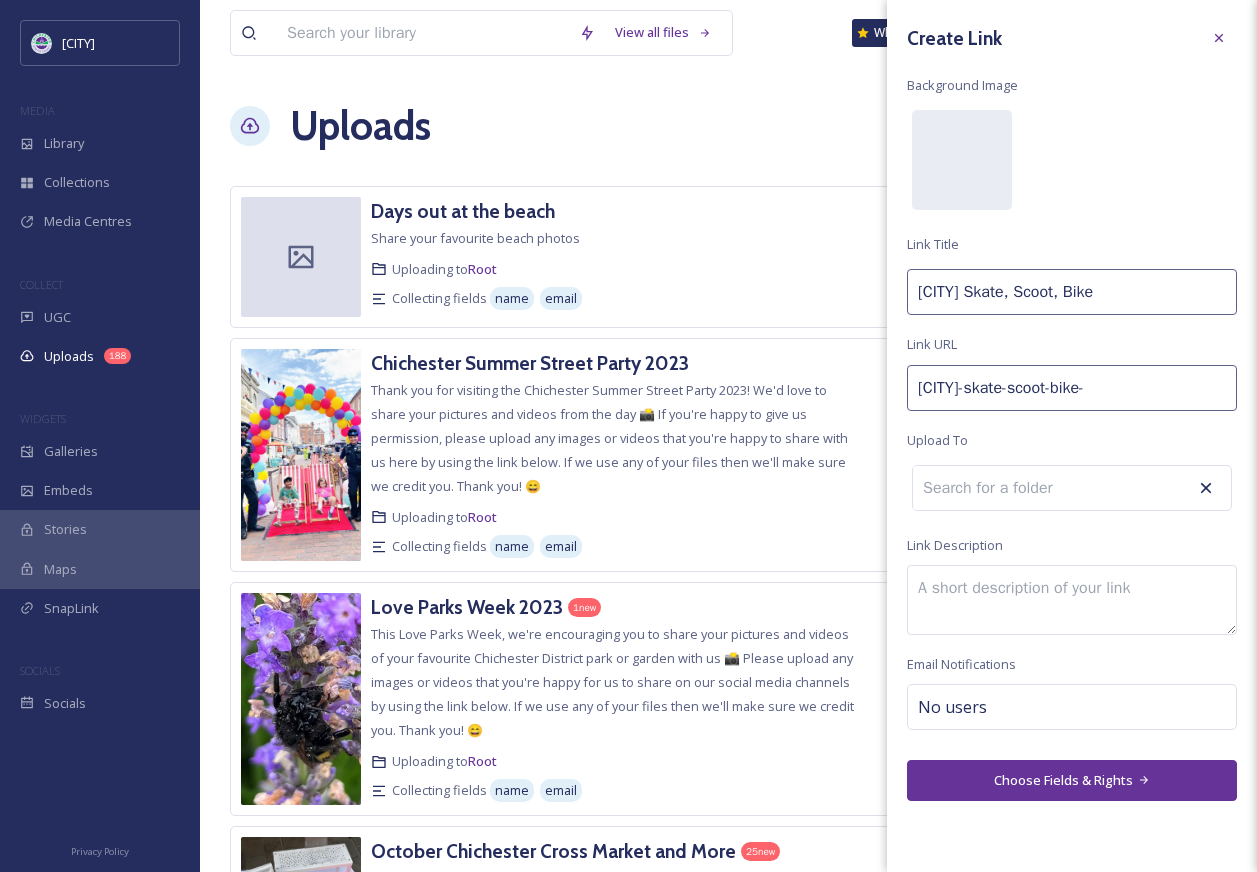 type on "chichester-skate-scoot-bike-2" 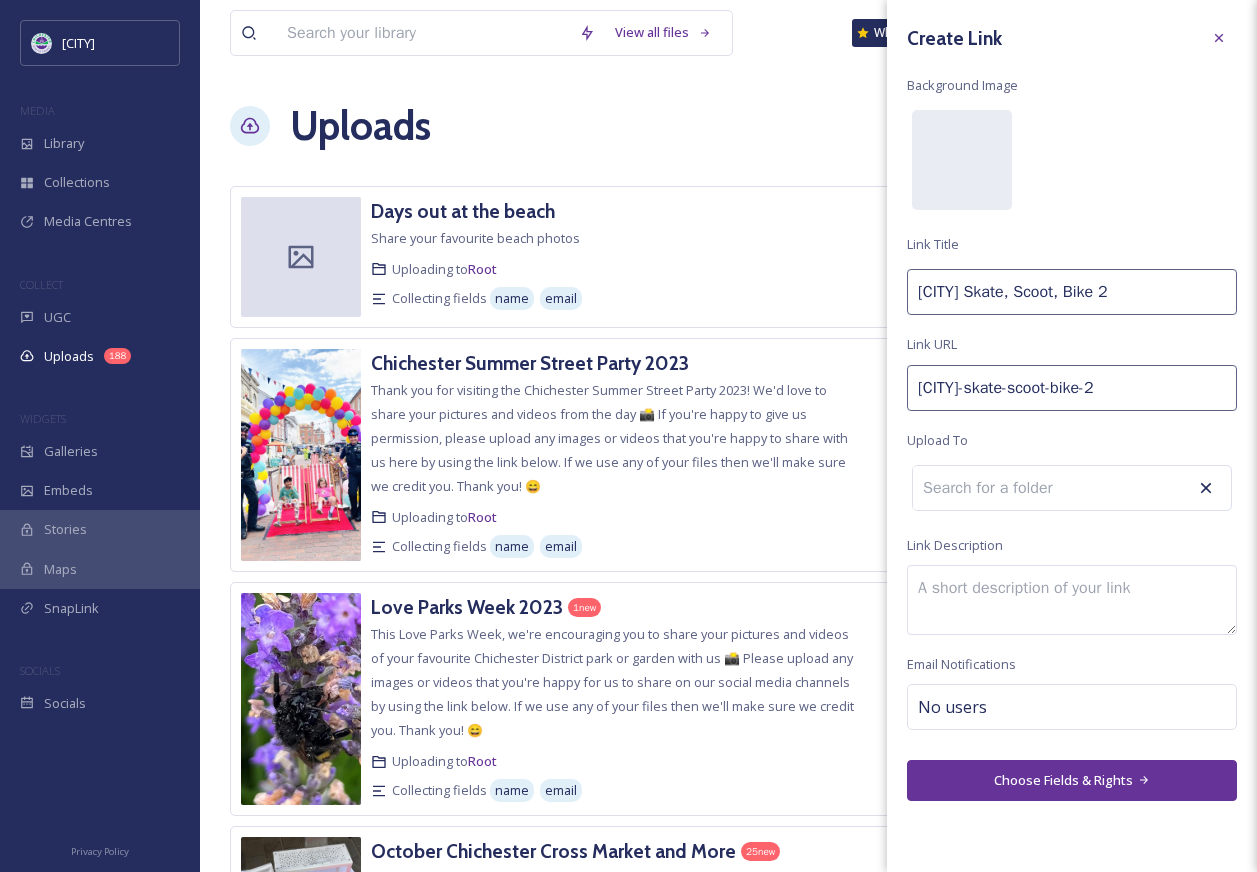 type on "chichester-skate-scoot-bike-20" 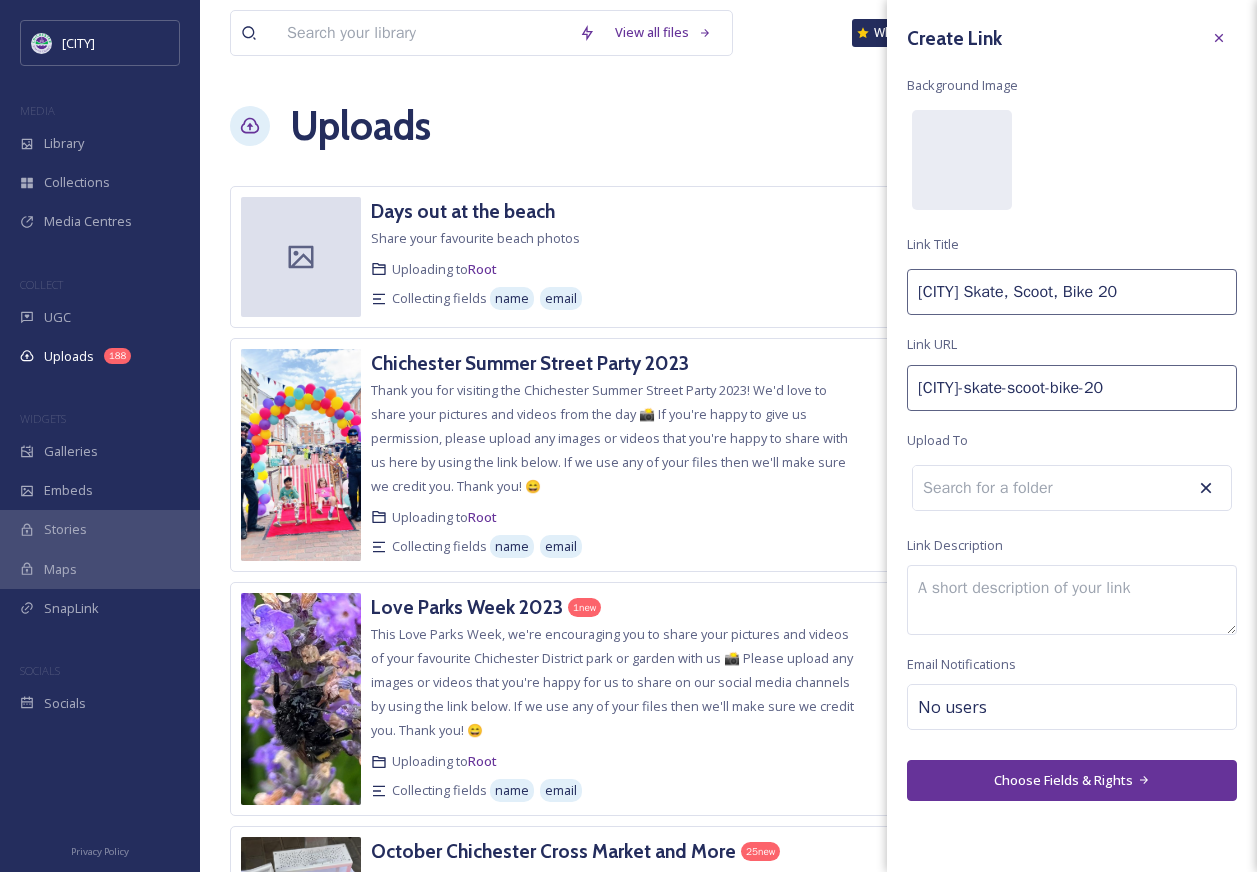 type on "chichester-skate-scoot-bike-202" 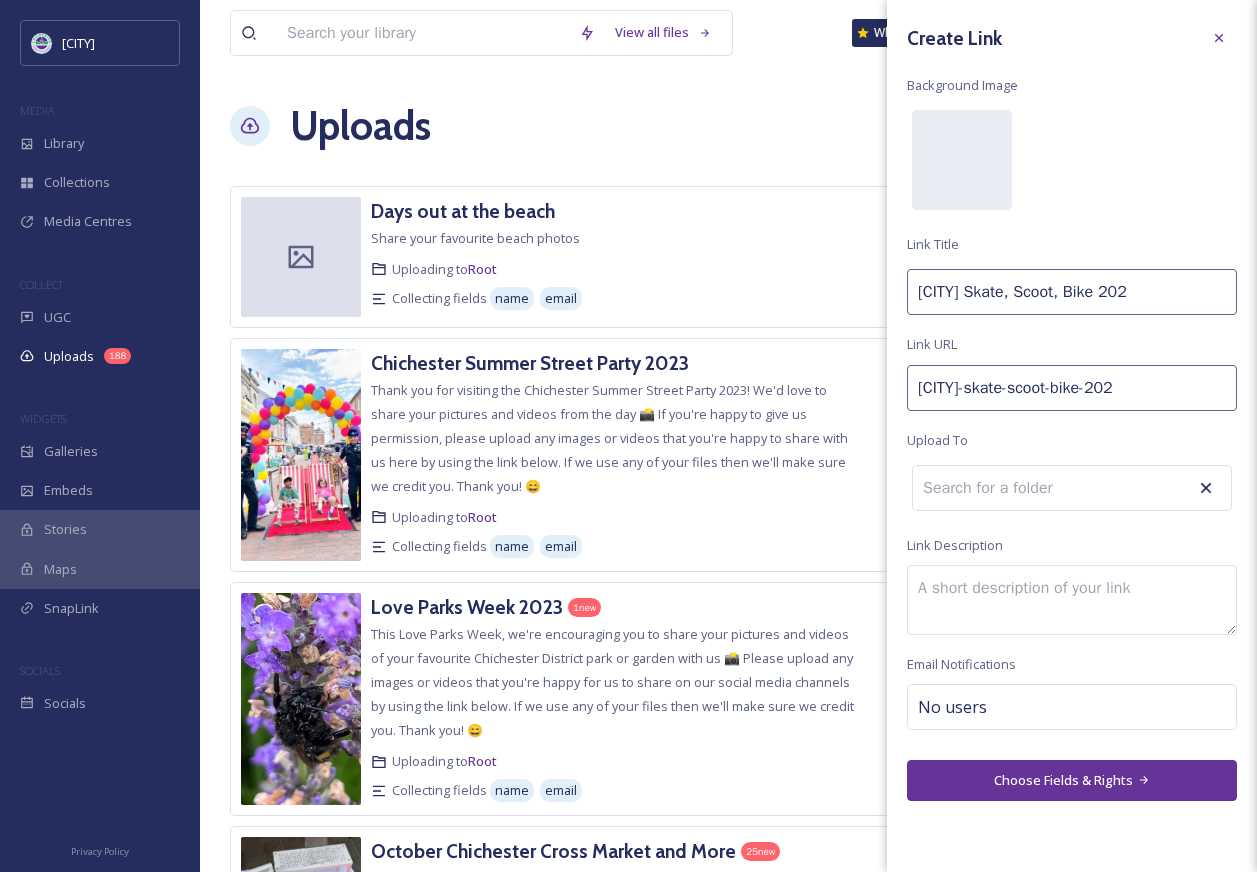 type on "chichester-skate-scoot-bike-2025" 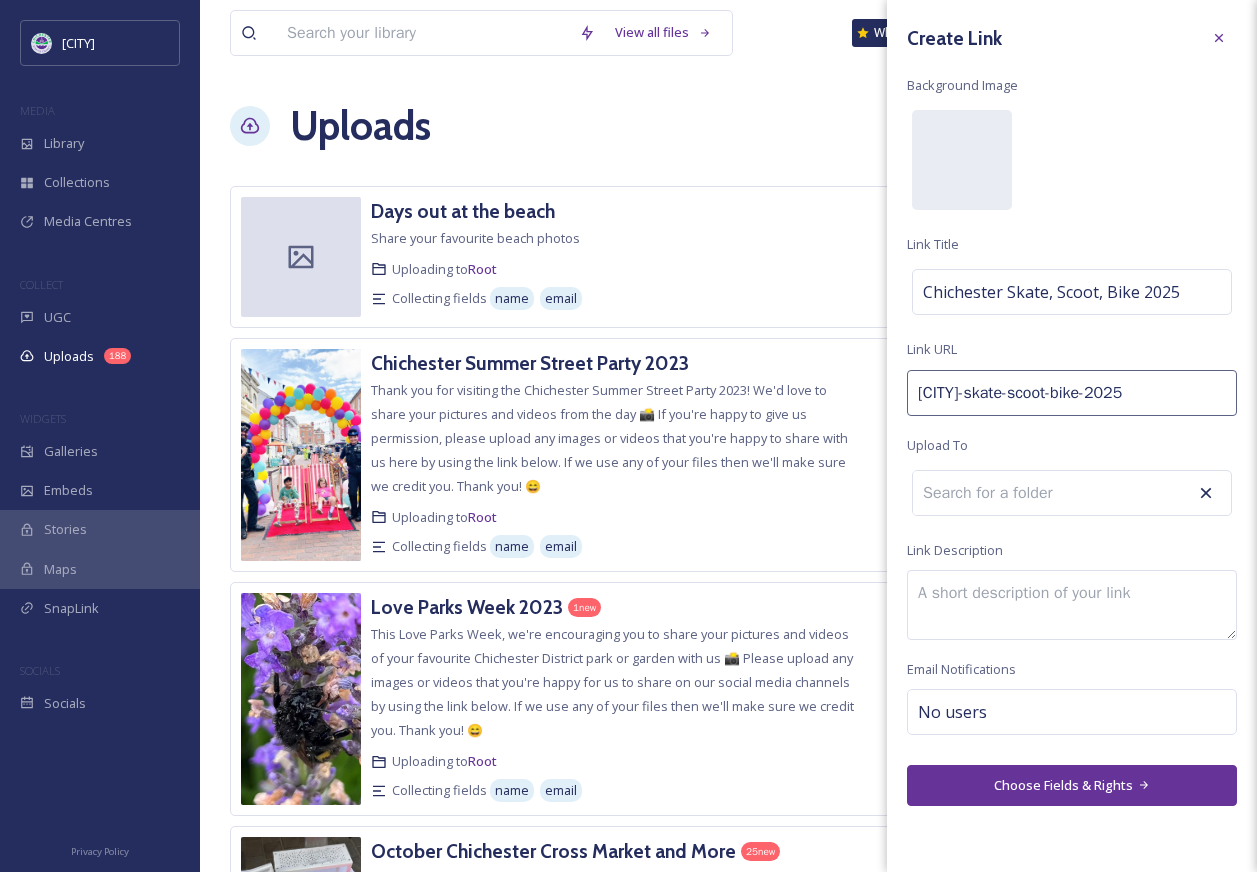 click at bounding box center [999, 493] 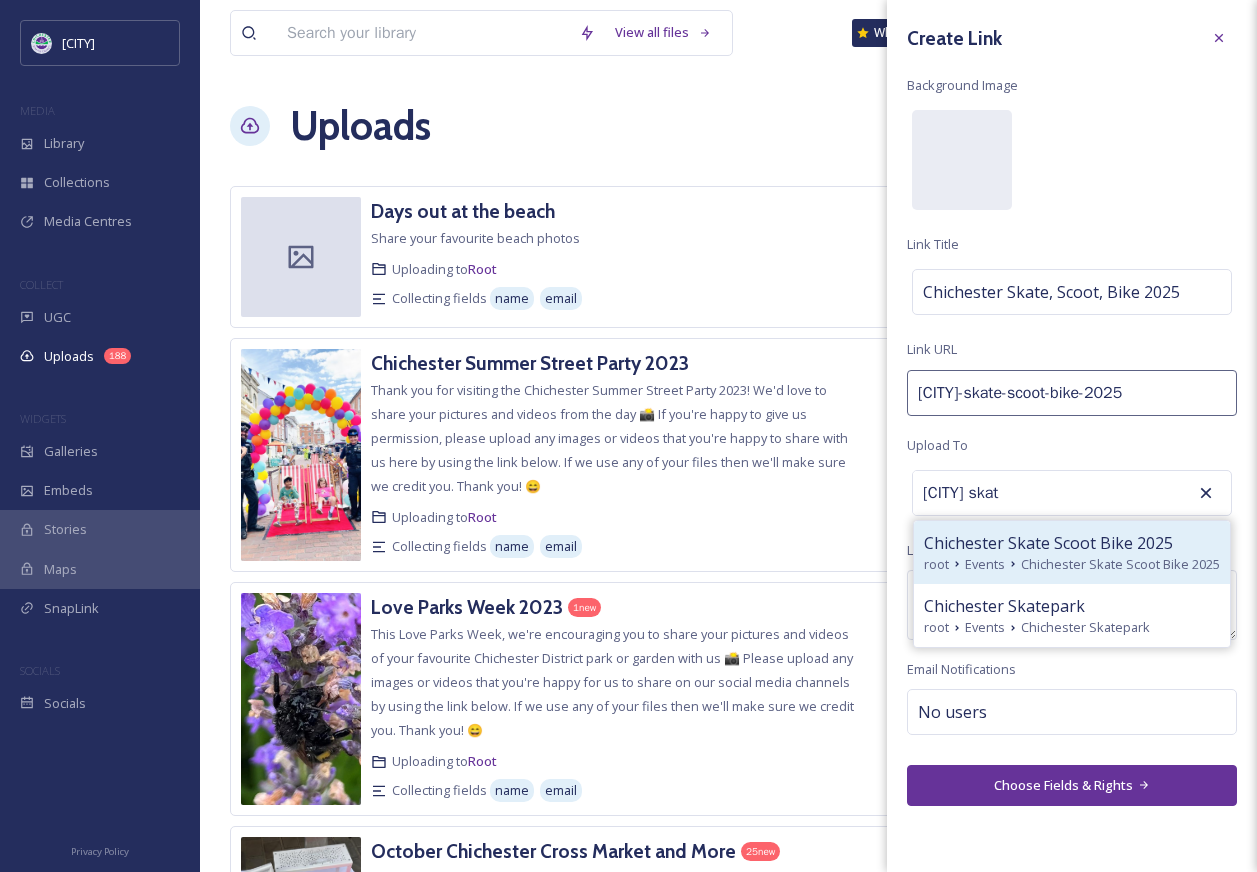 click on "Chichester Skate Scoot Bike 2025" at bounding box center [1048, 543] 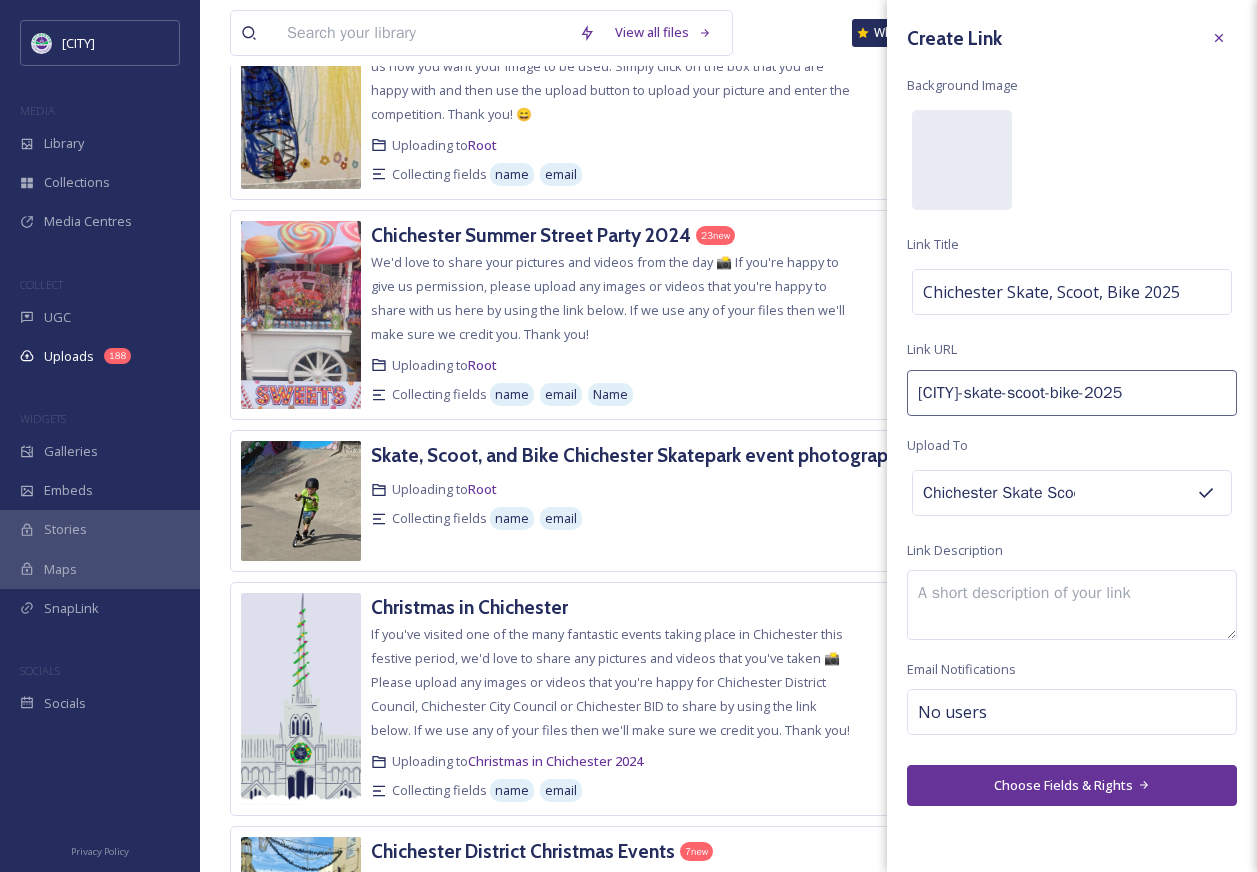 scroll, scrollTop: 1900, scrollLeft: 0, axis: vertical 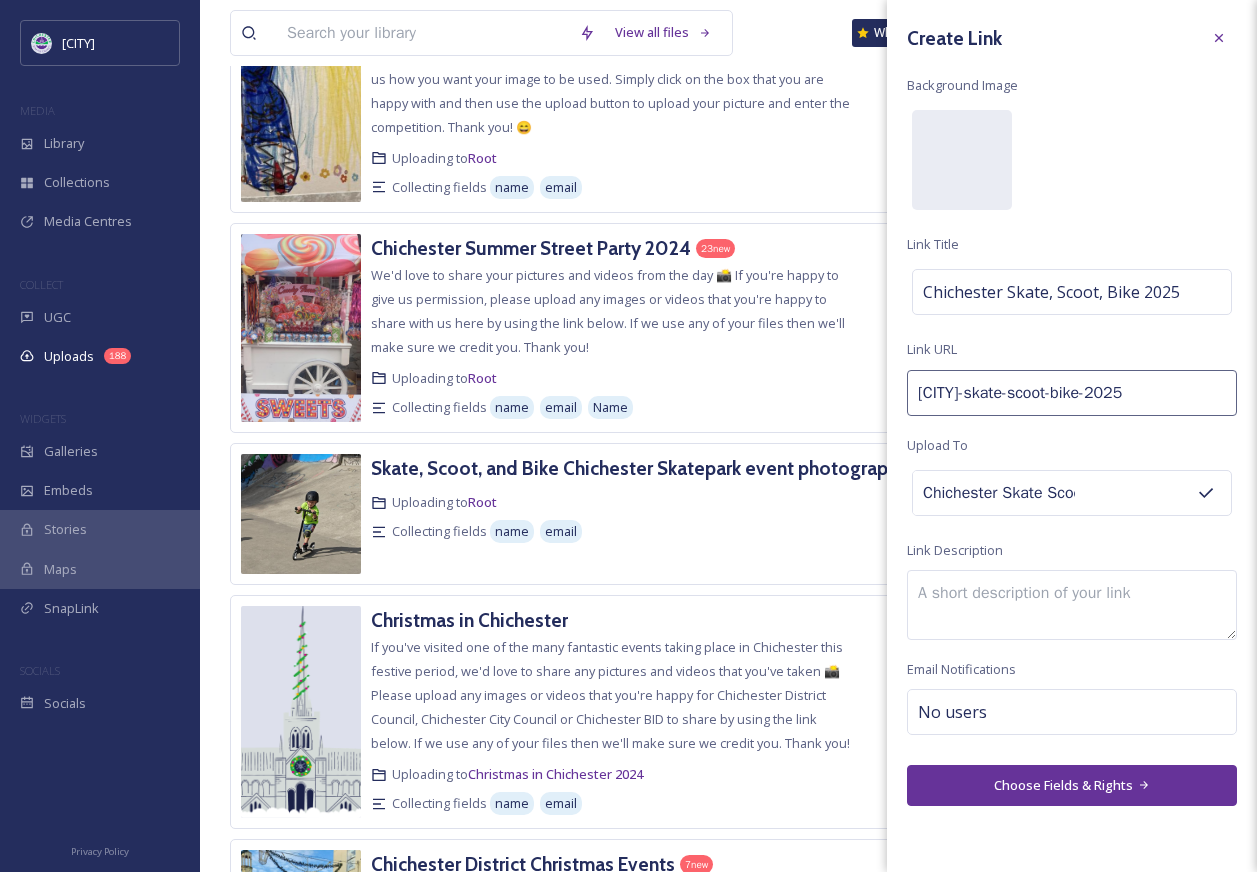 click on "Choose Fields & Rights" at bounding box center [1072, 785] 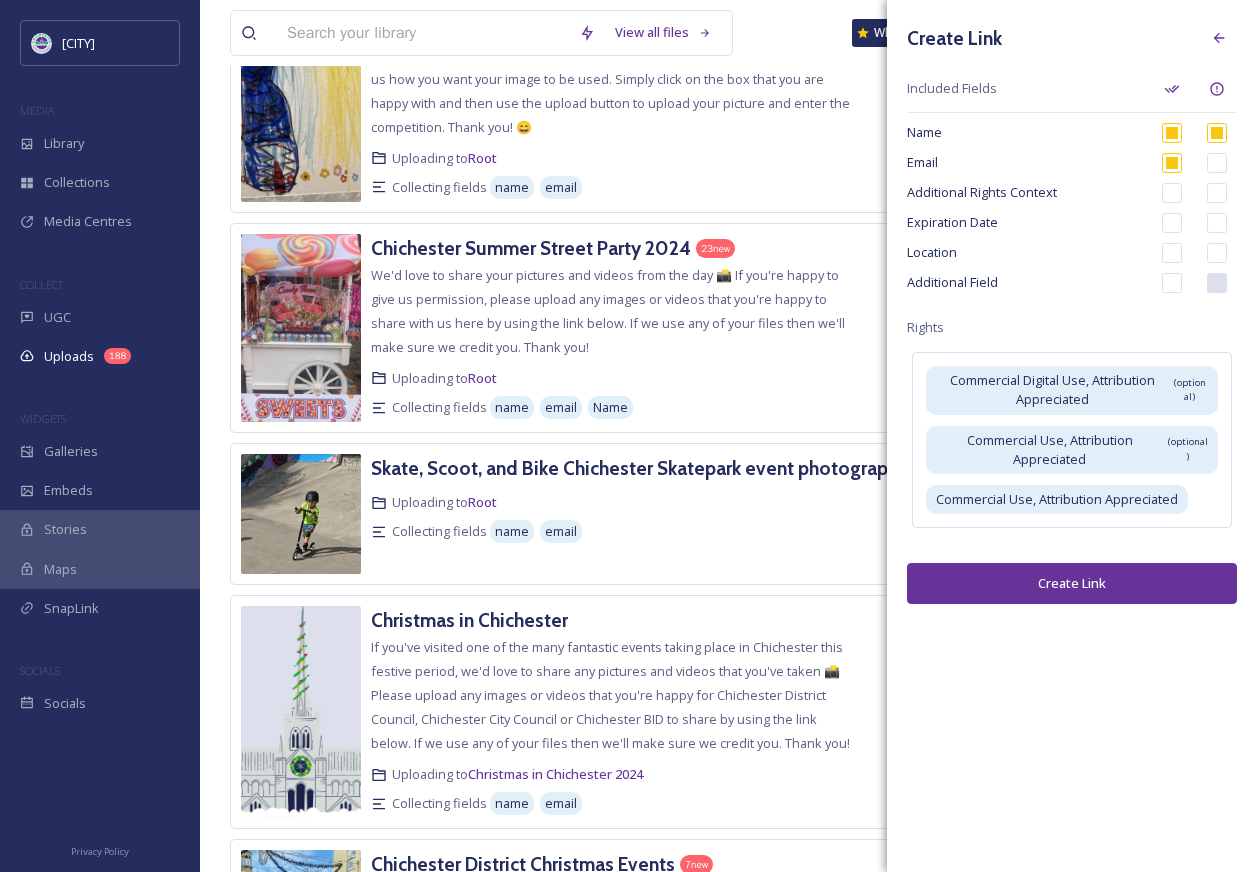 click on "Create Link" at bounding box center (1072, 583) 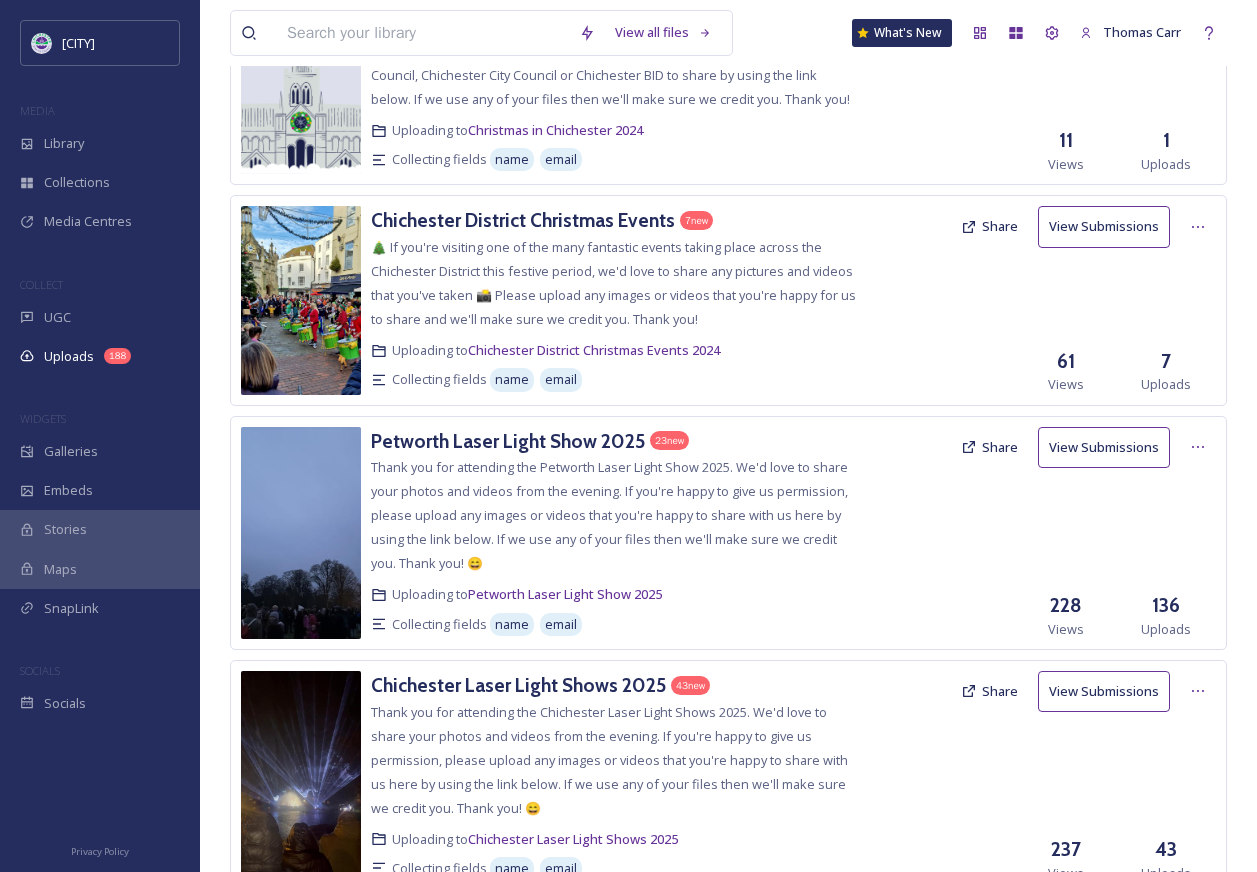 scroll, scrollTop: 2952, scrollLeft: 0, axis: vertical 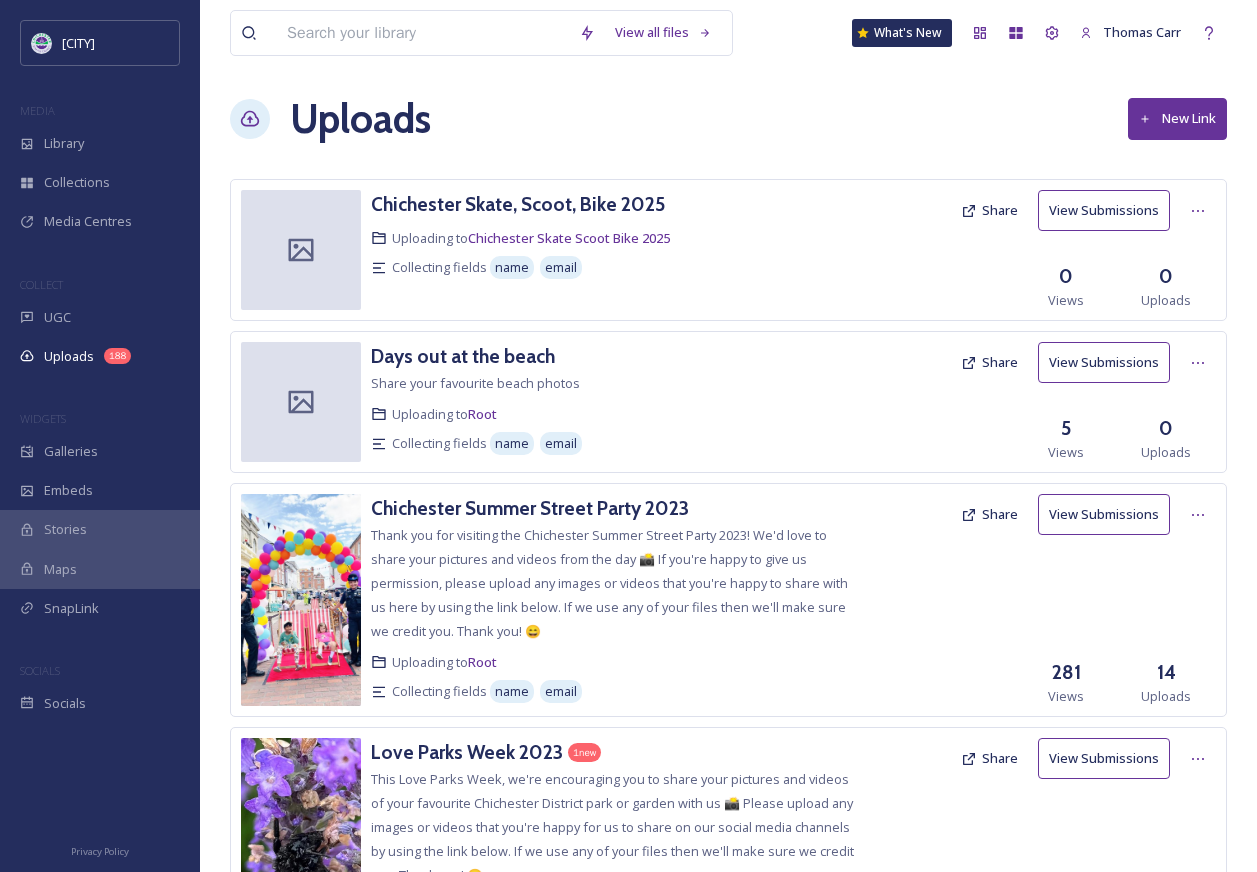 click on "Uploads New Link" at bounding box center (728, 119) 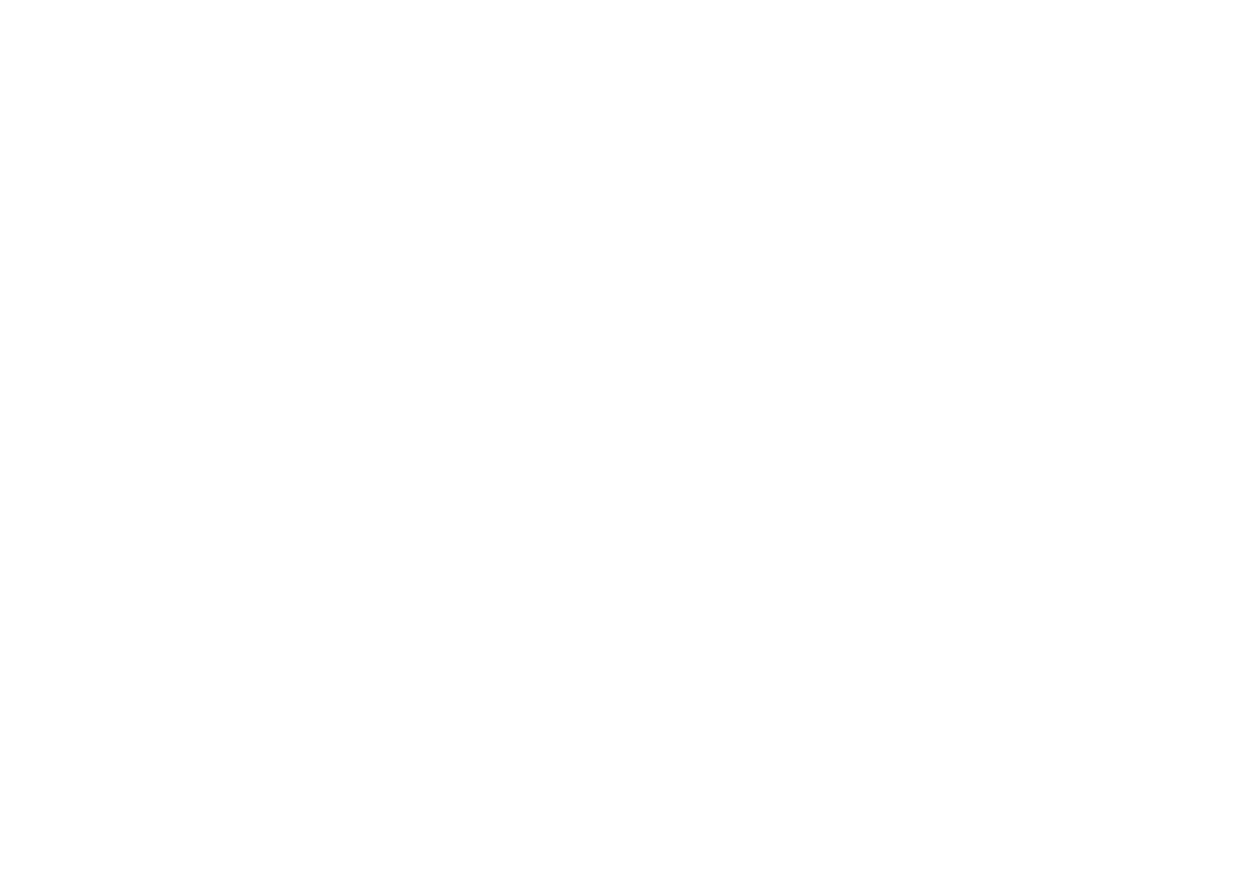 scroll, scrollTop: 0, scrollLeft: 0, axis: both 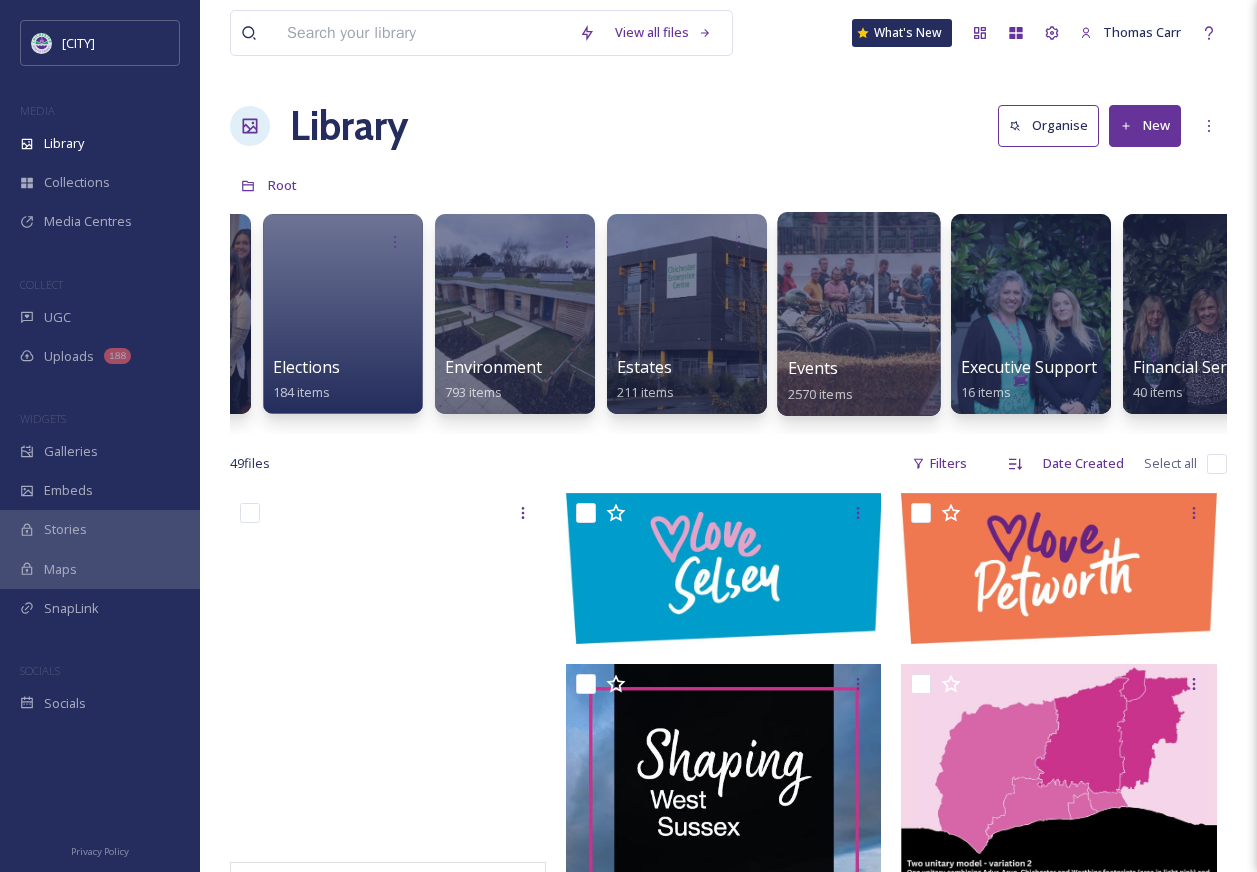 click on "Events" at bounding box center [813, 368] 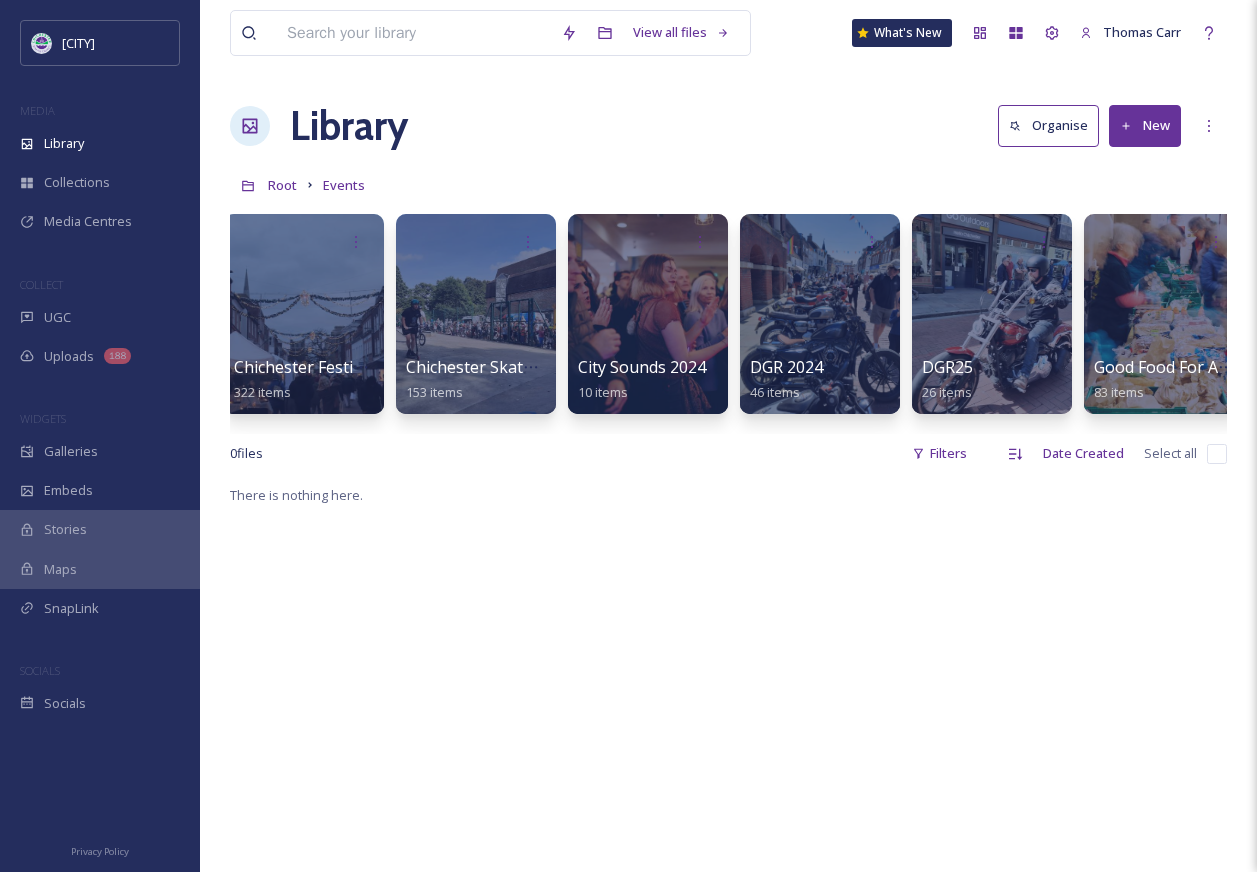 scroll, scrollTop: 0, scrollLeft: 899, axis: horizontal 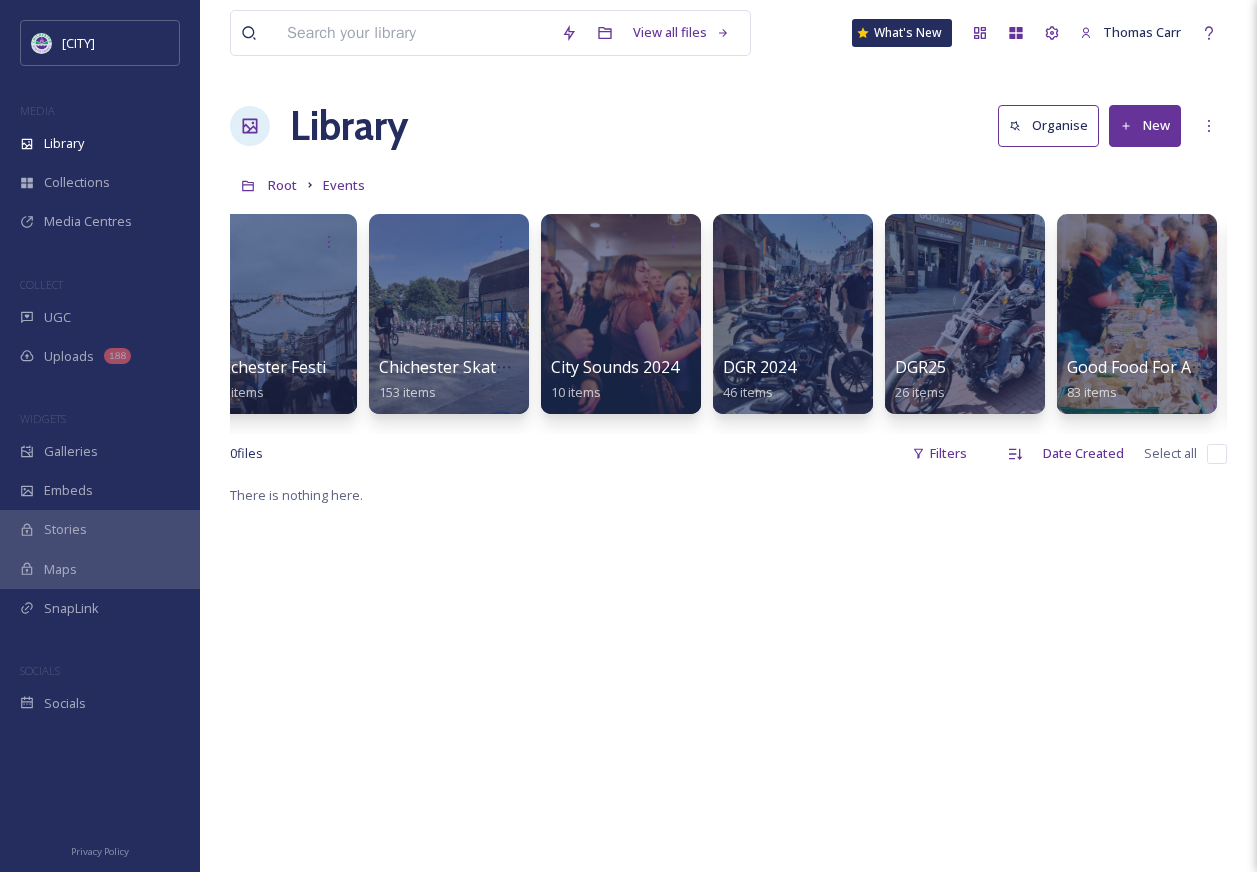 click on "New" at bounding box center (1145, 125) 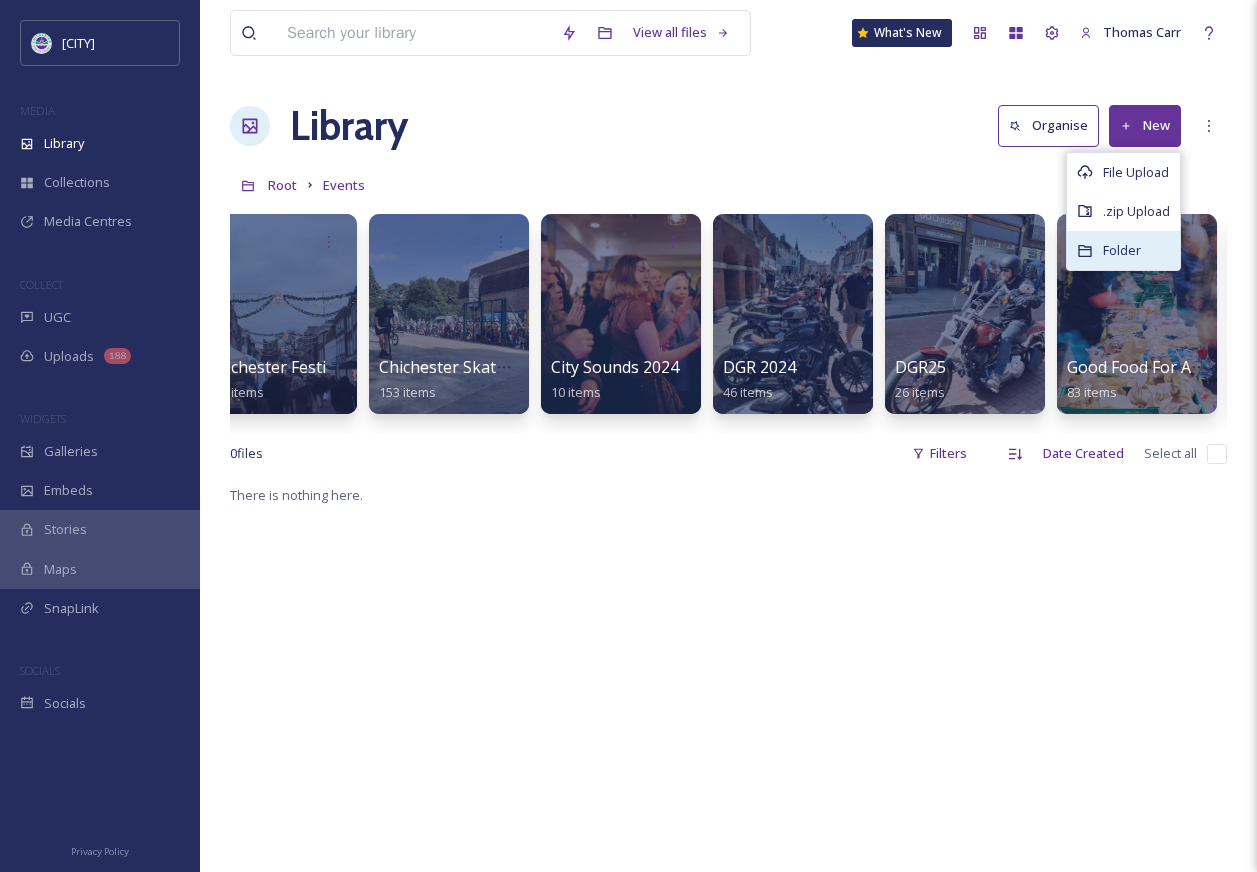 click on "Folder" at bounding box center [1123, 250] 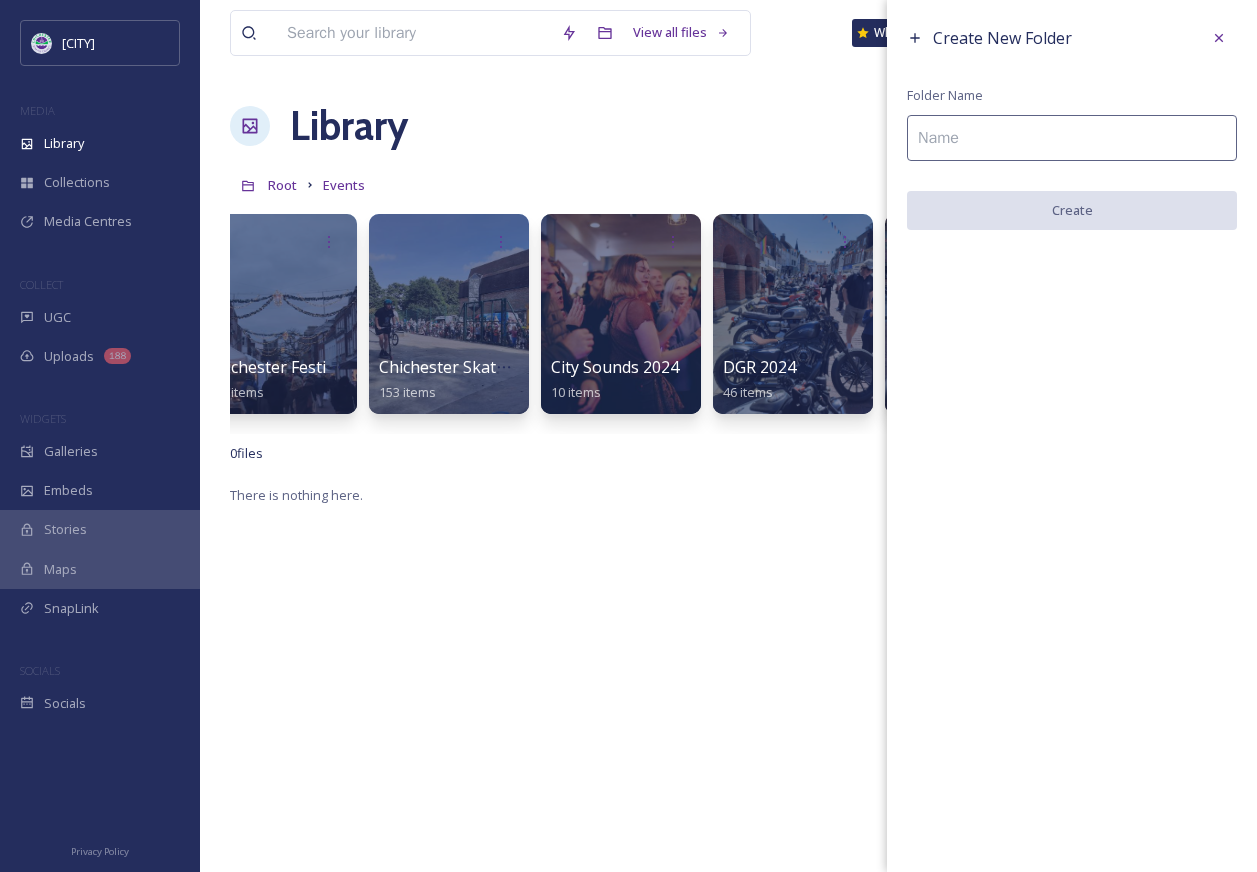 click at bounding box center (1072, 138) 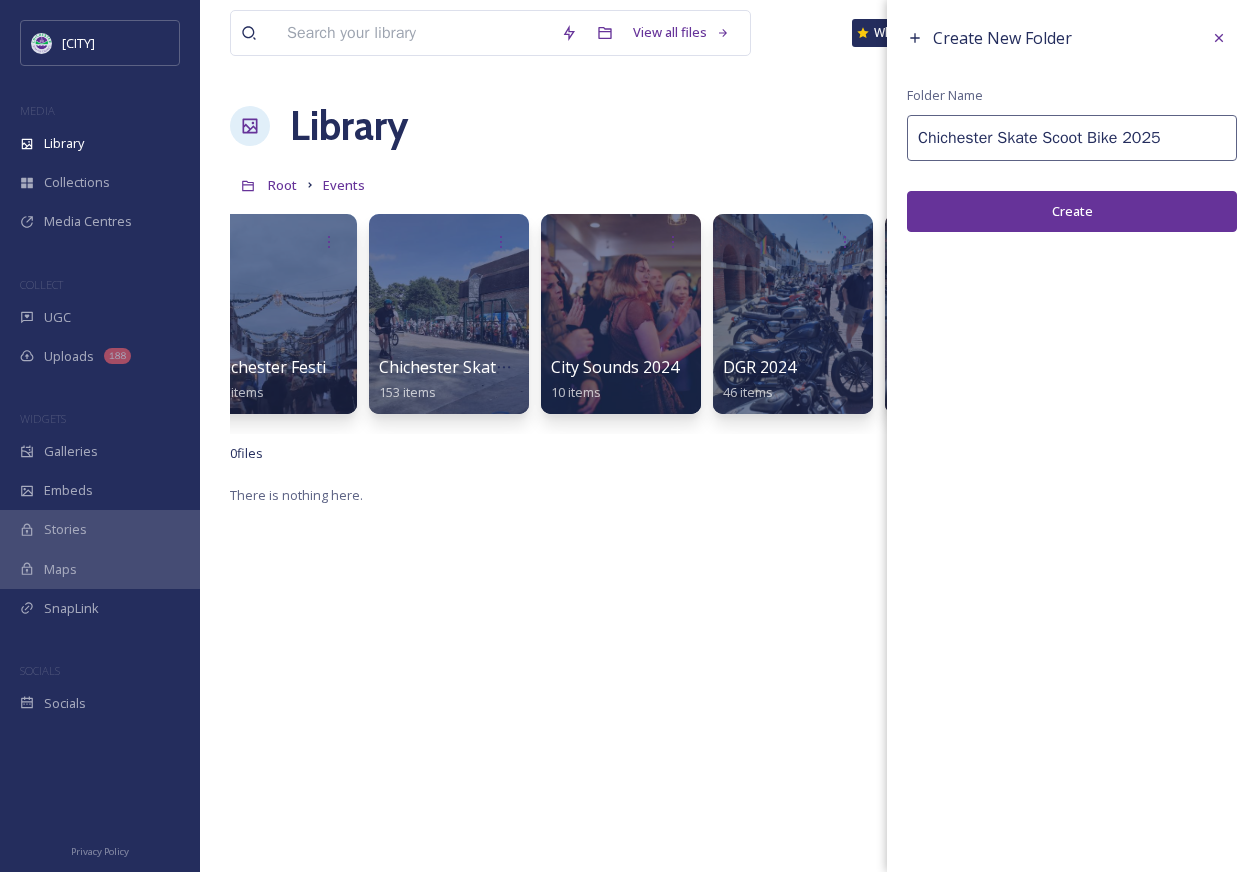 type on "Chichester Skate Scoot Bike 2025" 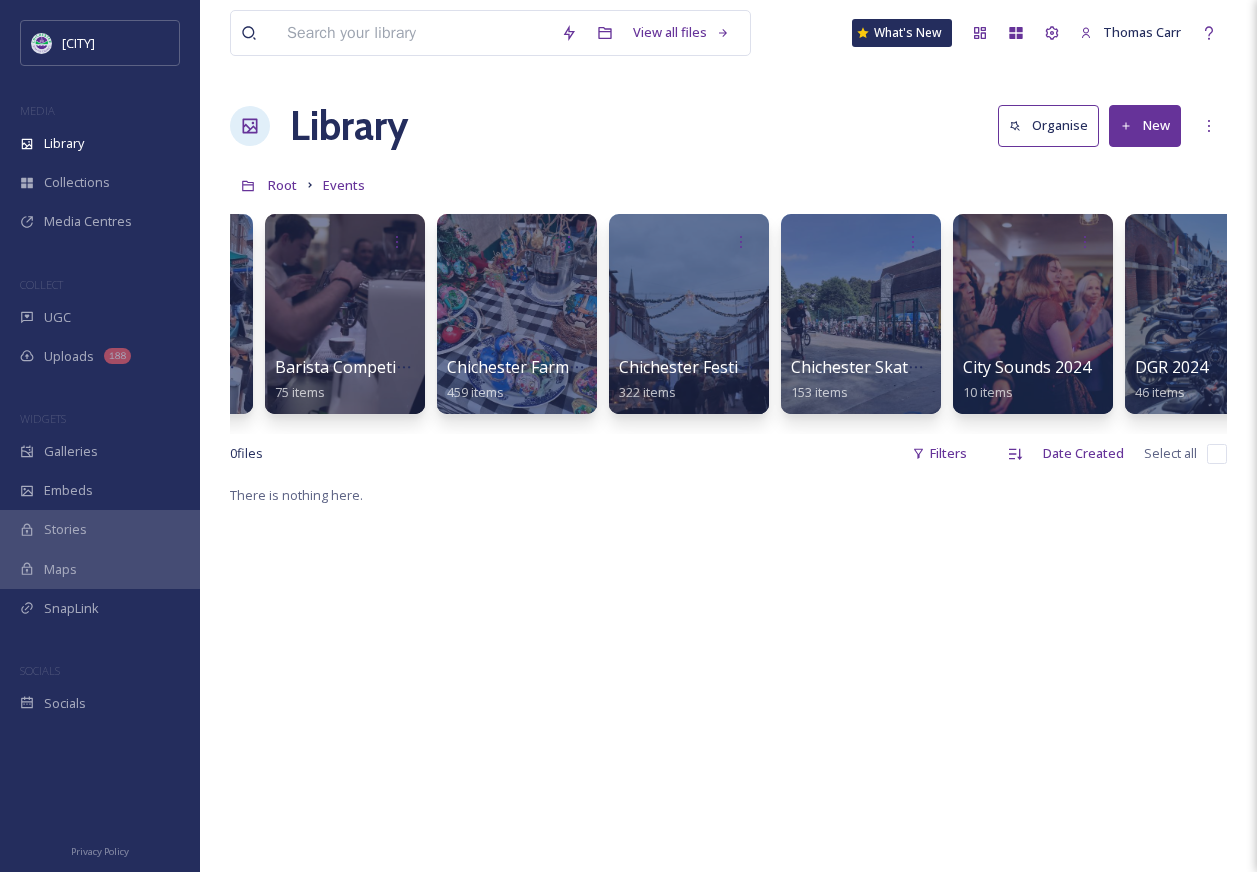 scroll, scrollTop: 0, scrollLeft: 0, axis: both 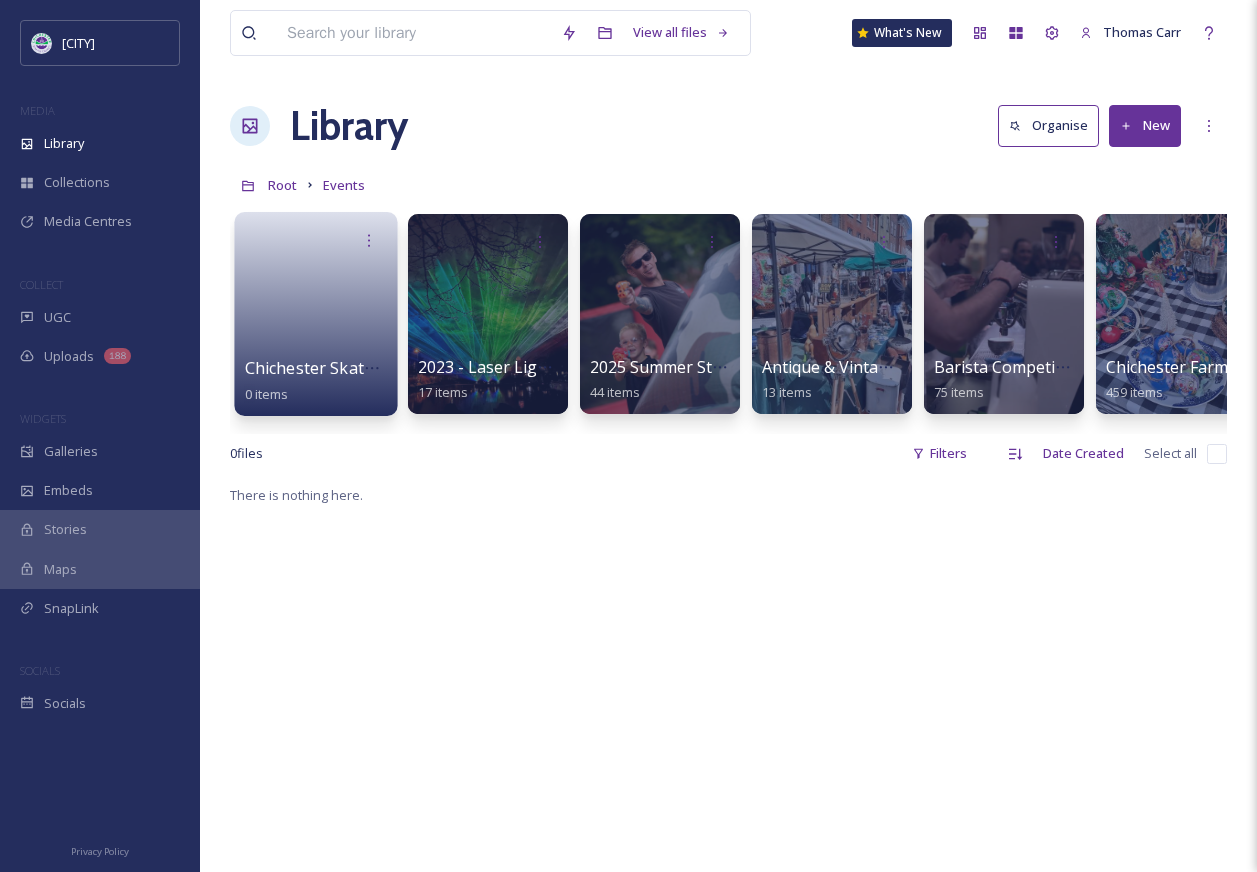 click at bounding box center [316, 307] 